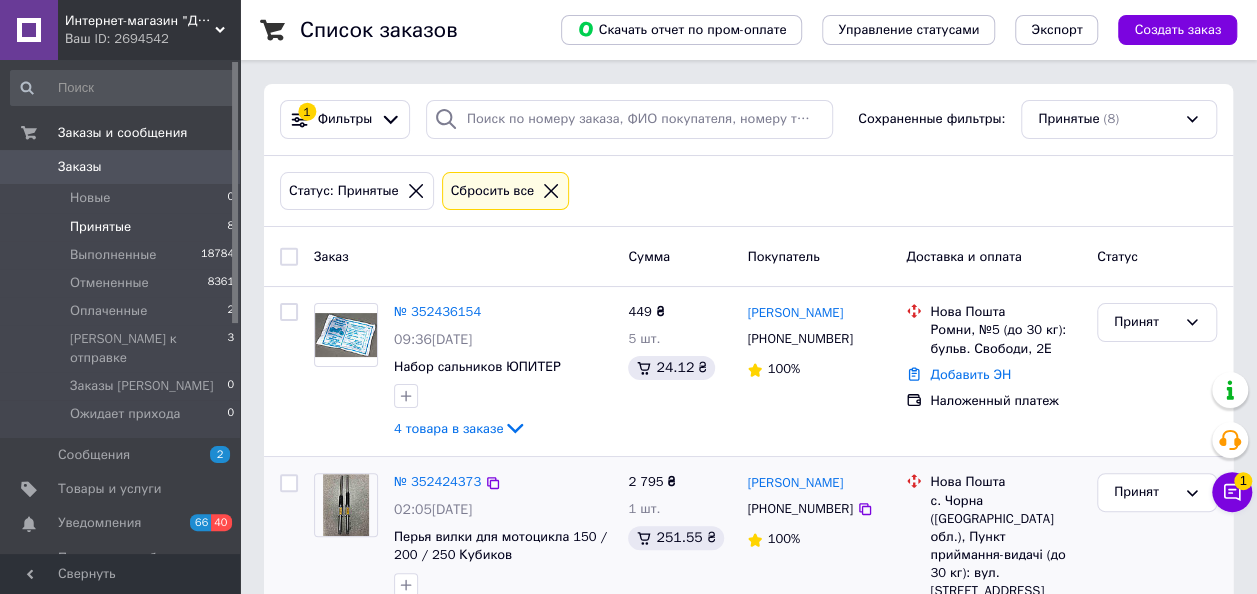scroll, scrollTop: 100, scrollLeft: 0, axis: vertical 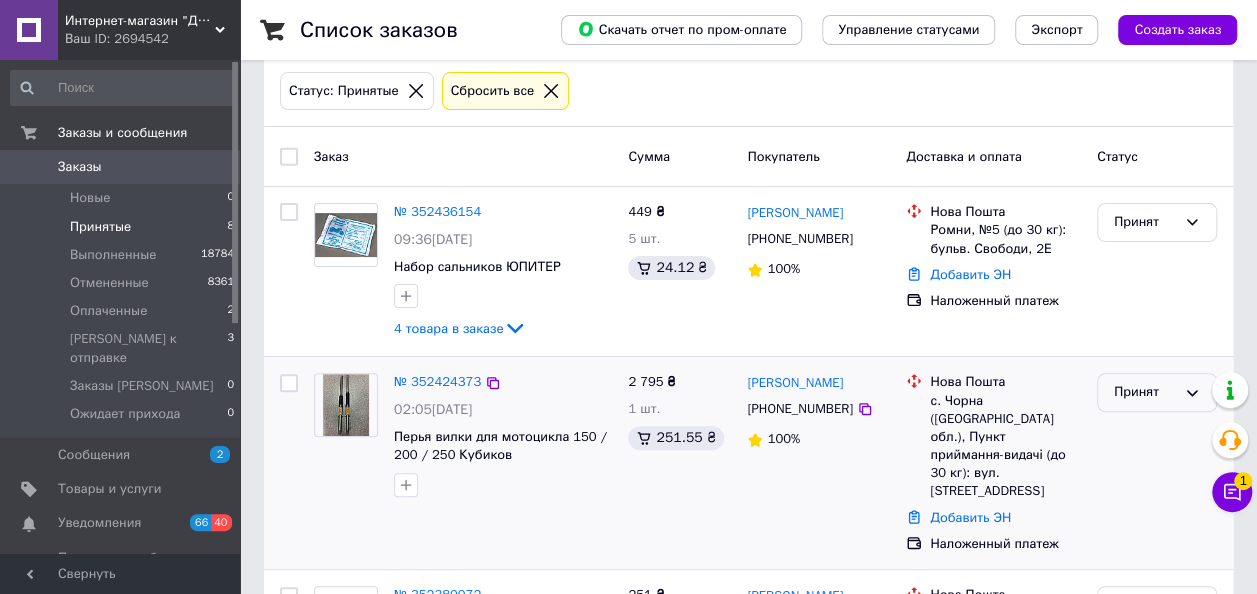 click on "Принят" at bounding box center (1145, 392) 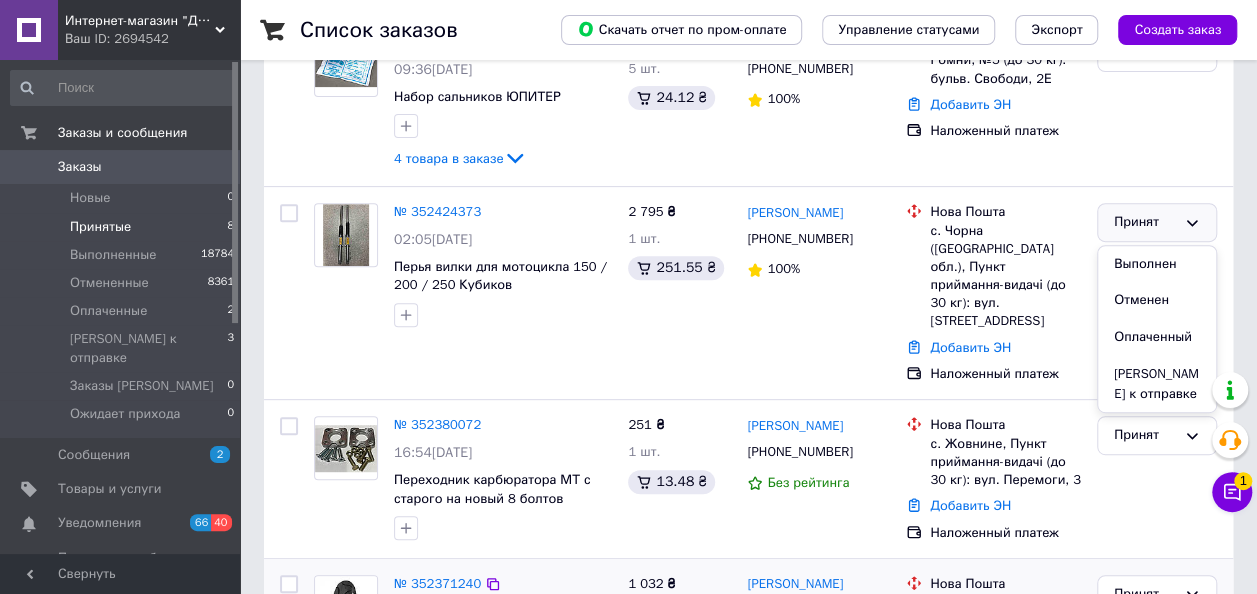 scroll, scrollTop: 400, scrollLeft: 0, axis: vertical 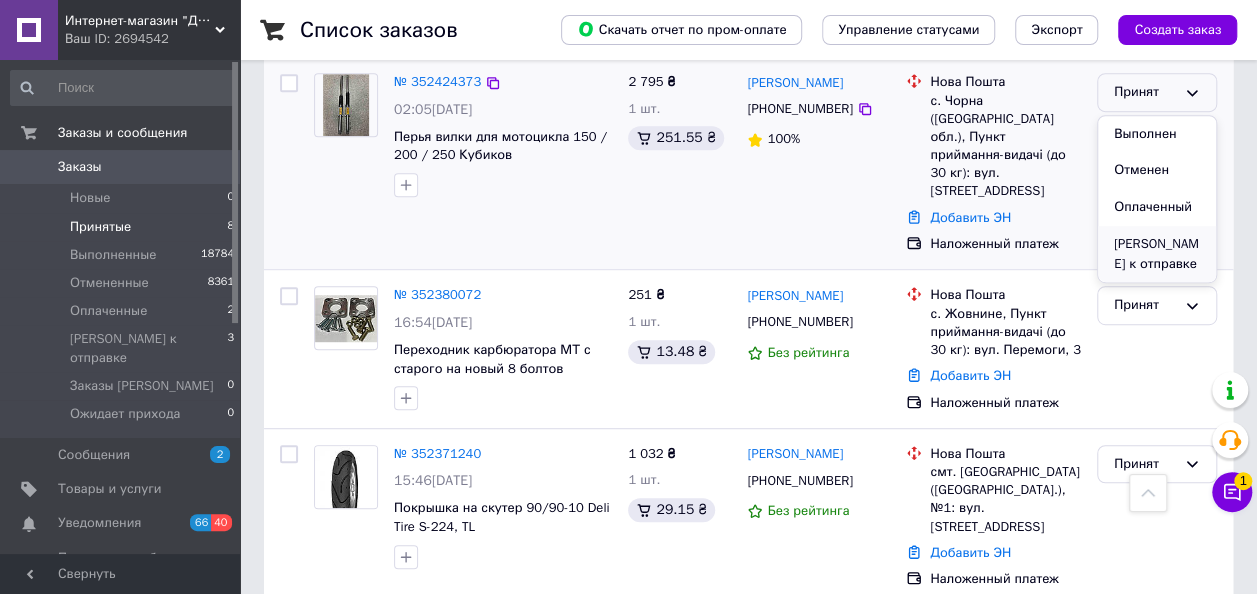 click on "[PERSON_NAME] к отправке" at bounding box center [1157, 254] 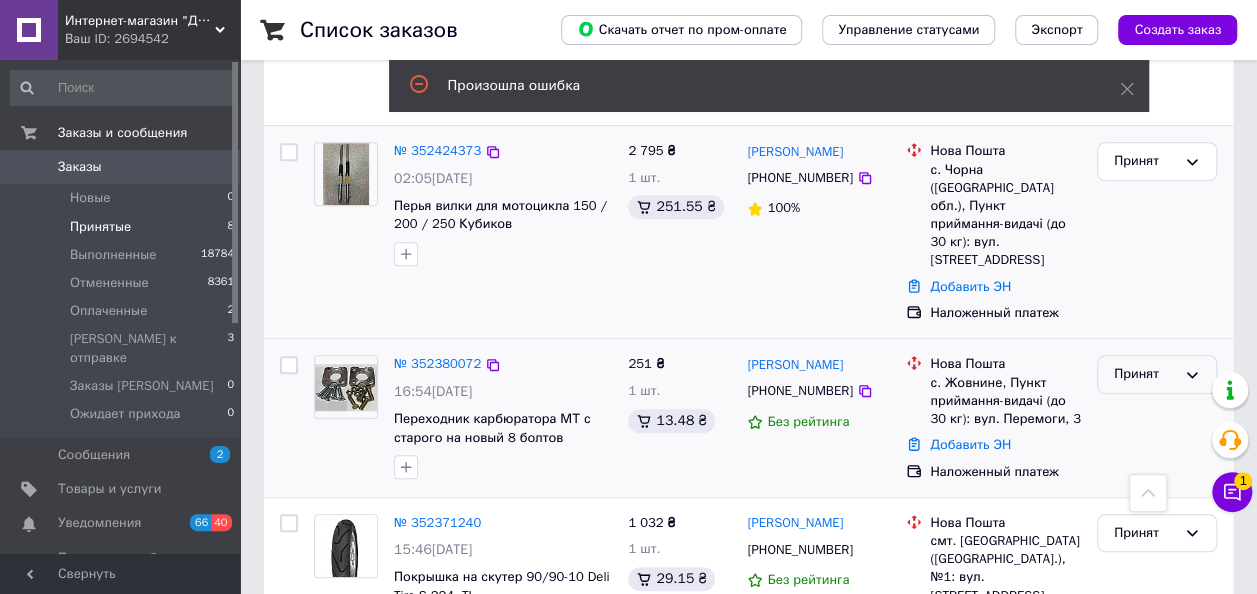 scroll, scrollTop: 300, scrollLeft: 0, axis: vertical 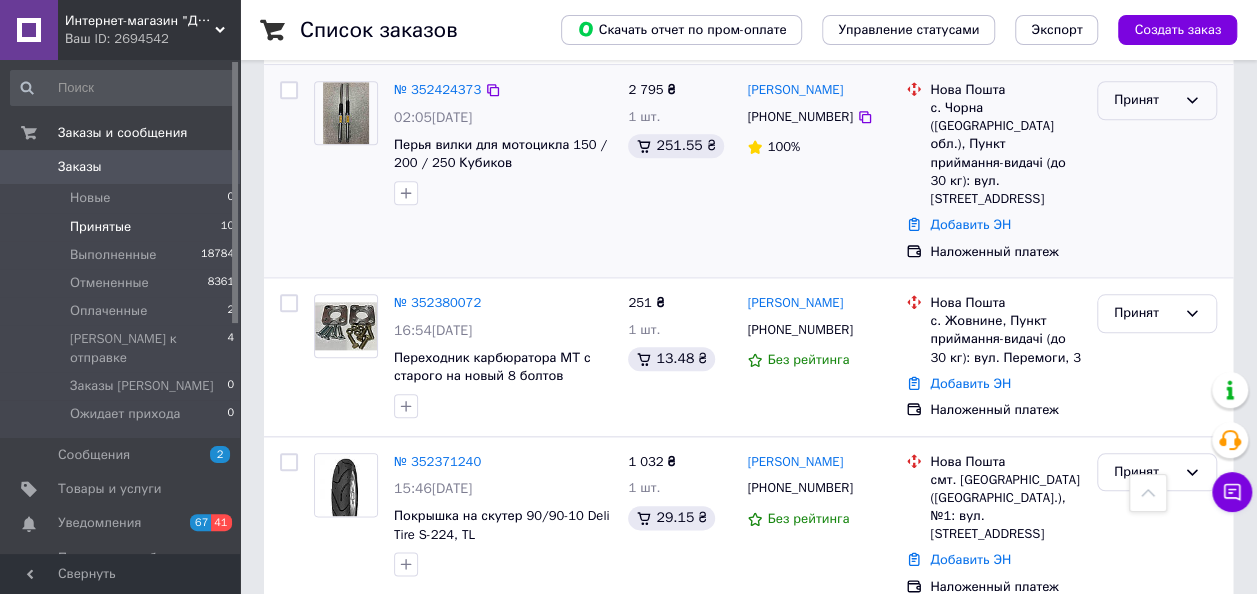 click on "Принят" at bounding box center (1145, 100) 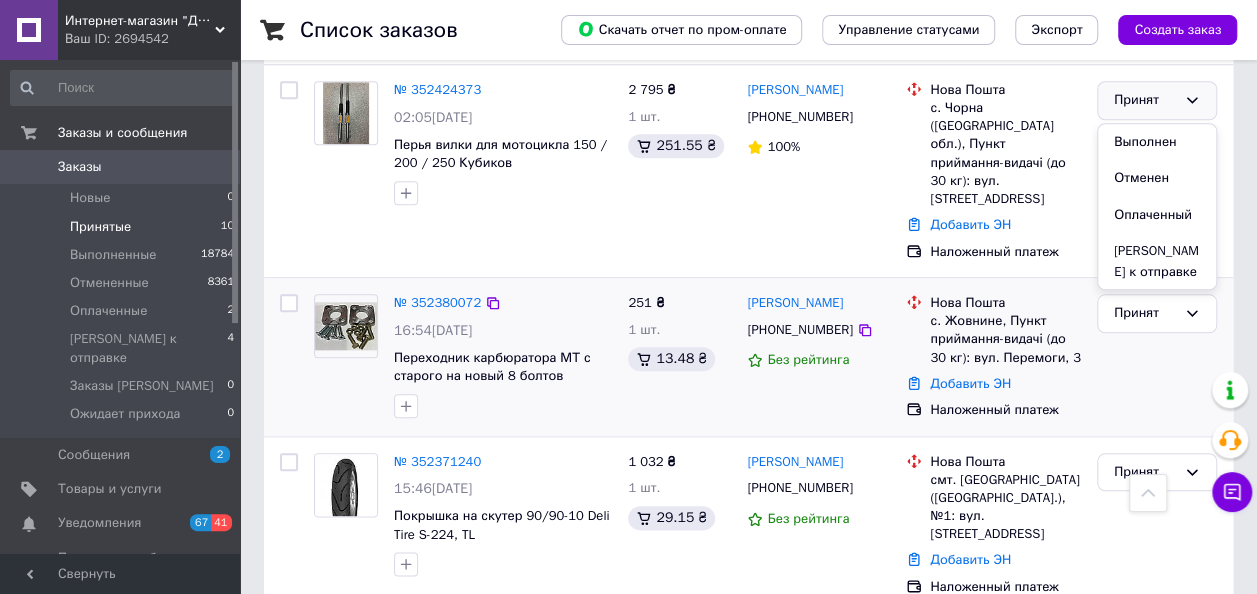 click on "[PERSON_NAME] к отправке" at bounding box center [1157, 261] 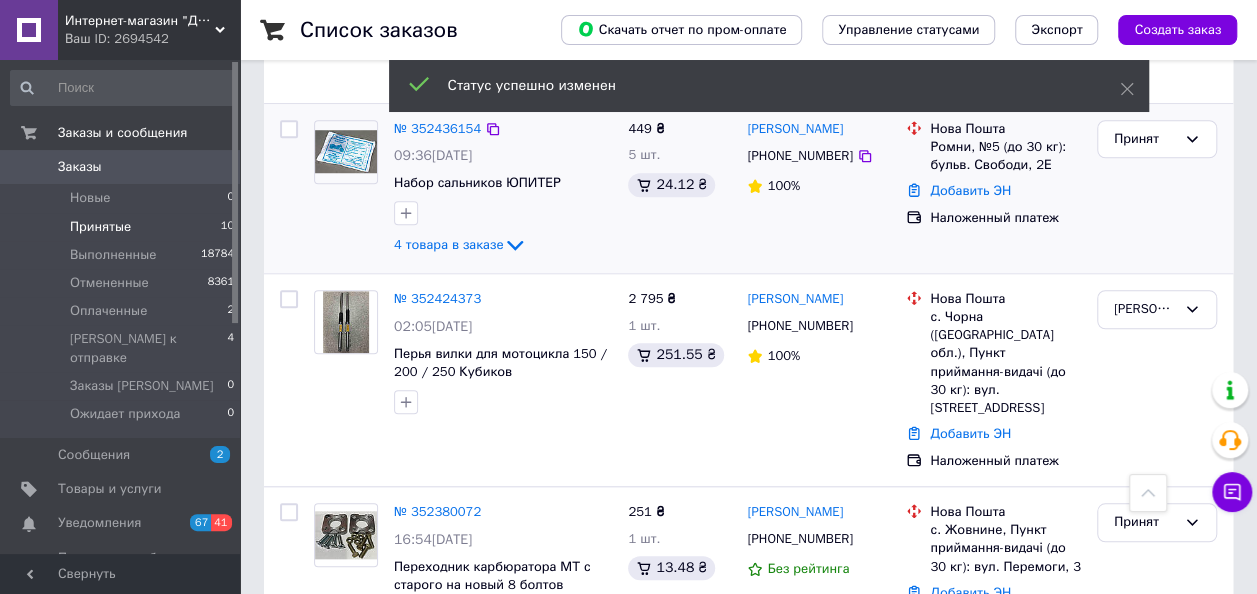 scroll, scrollTop: 500, scrollLeft: 0, axis: vertical 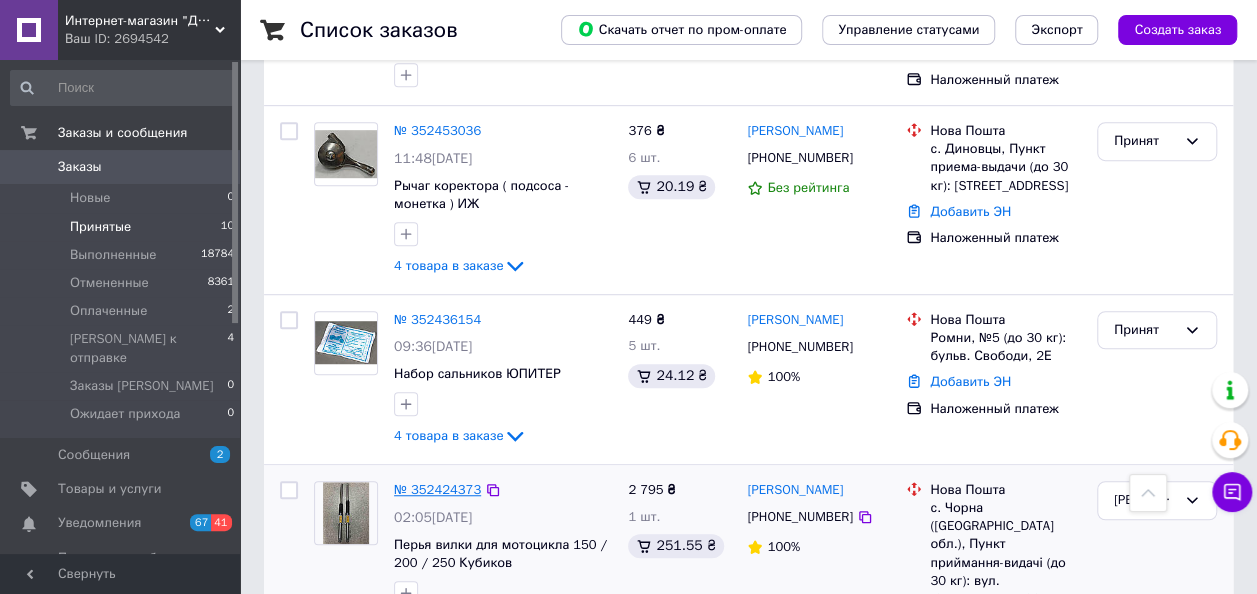 click on "№ 352424373" at bounding box center [437, 489] 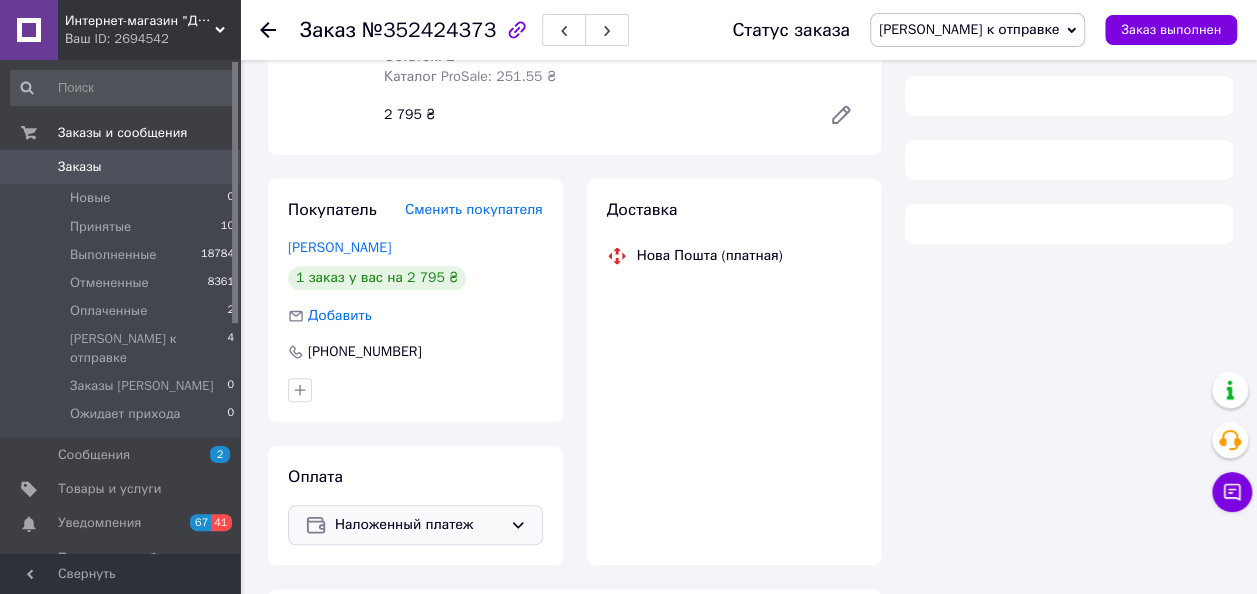 scroll, scrollTop: 347, scrollLeft: 0, axis: vertical 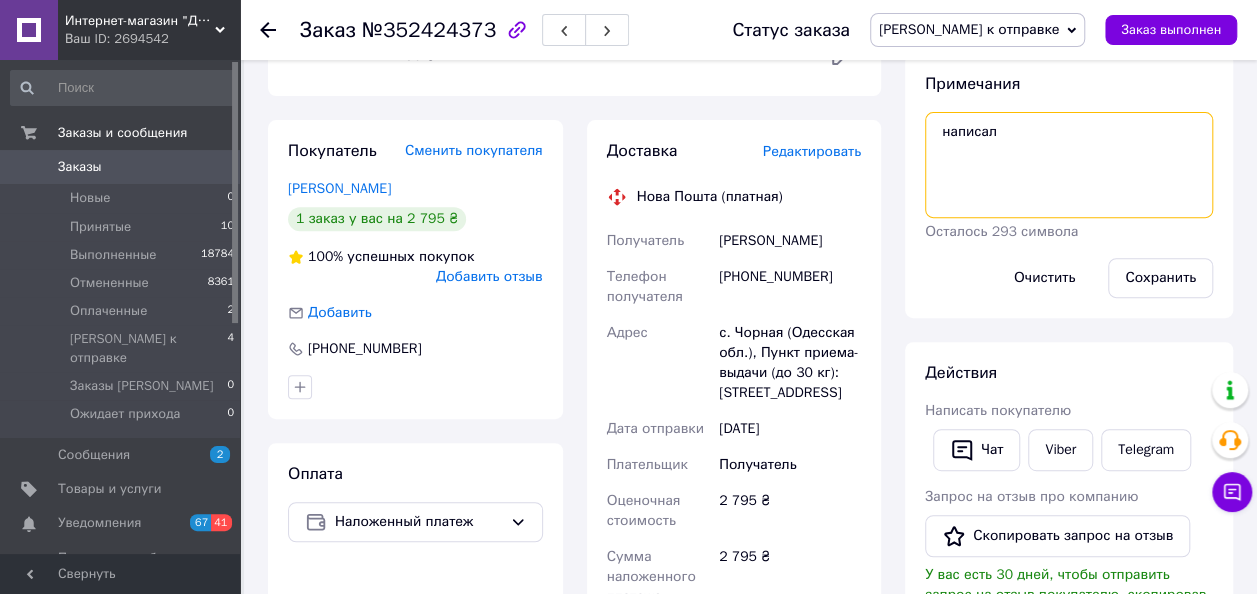 click on "написал" at bounding box center (1069, 165) 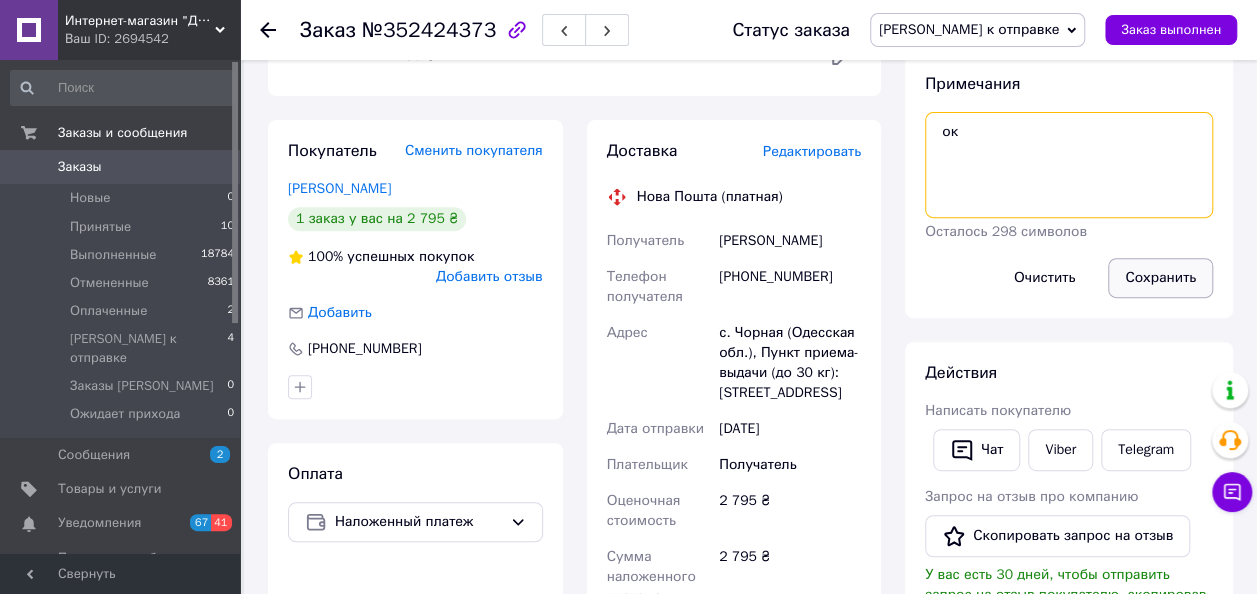 type on "ок" 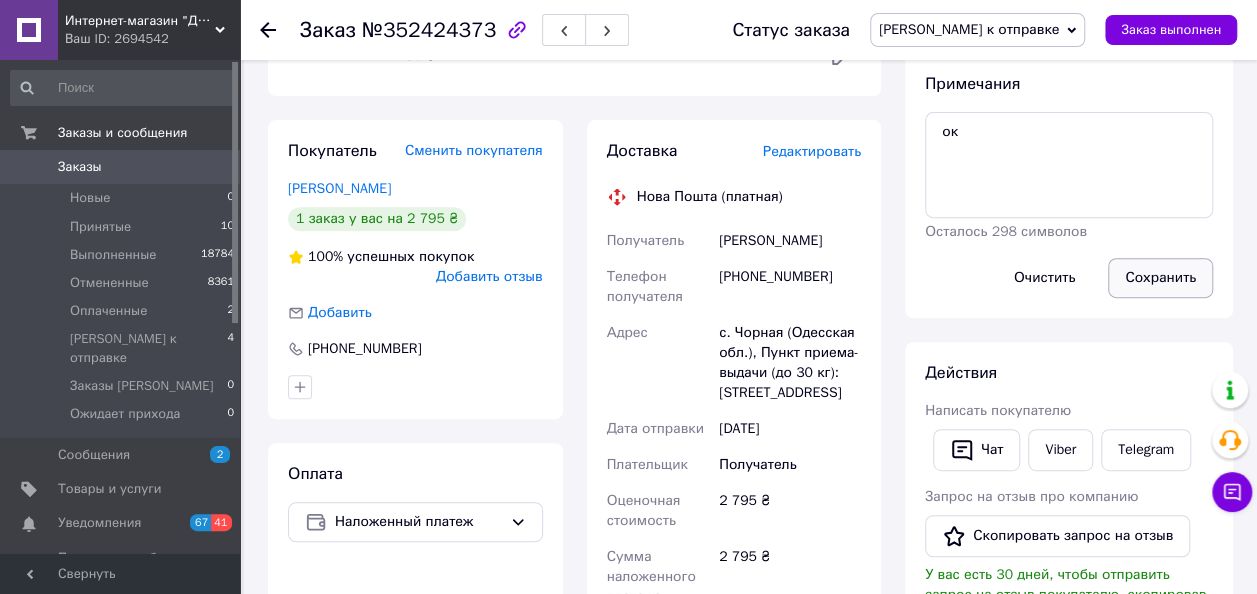 click on "Сохранить" at bounding box center (1160, 278) 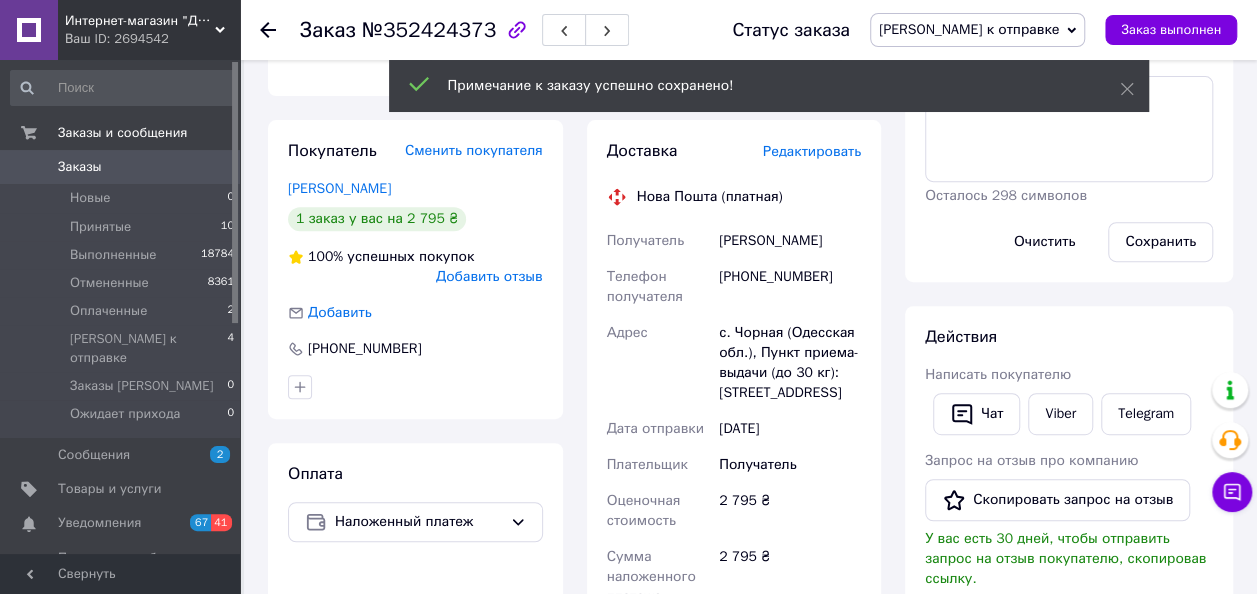 click on "Запрос на отзыв про компанию" at bounding box center (1031, 460) 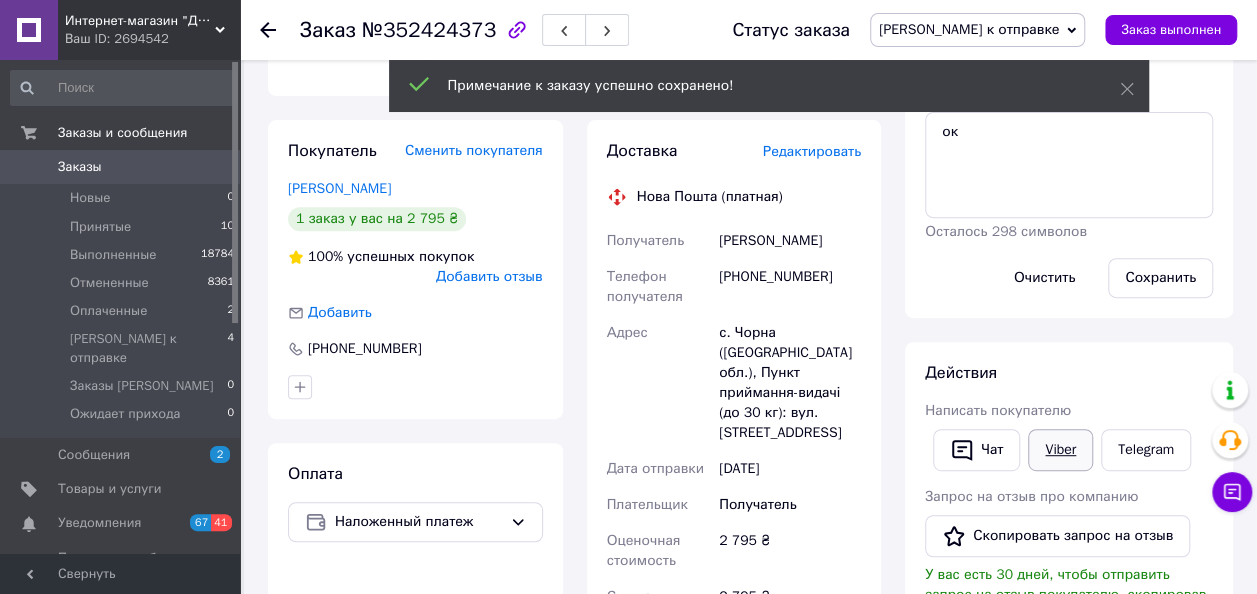click on "Viber" at bounding box center [1060, 450] 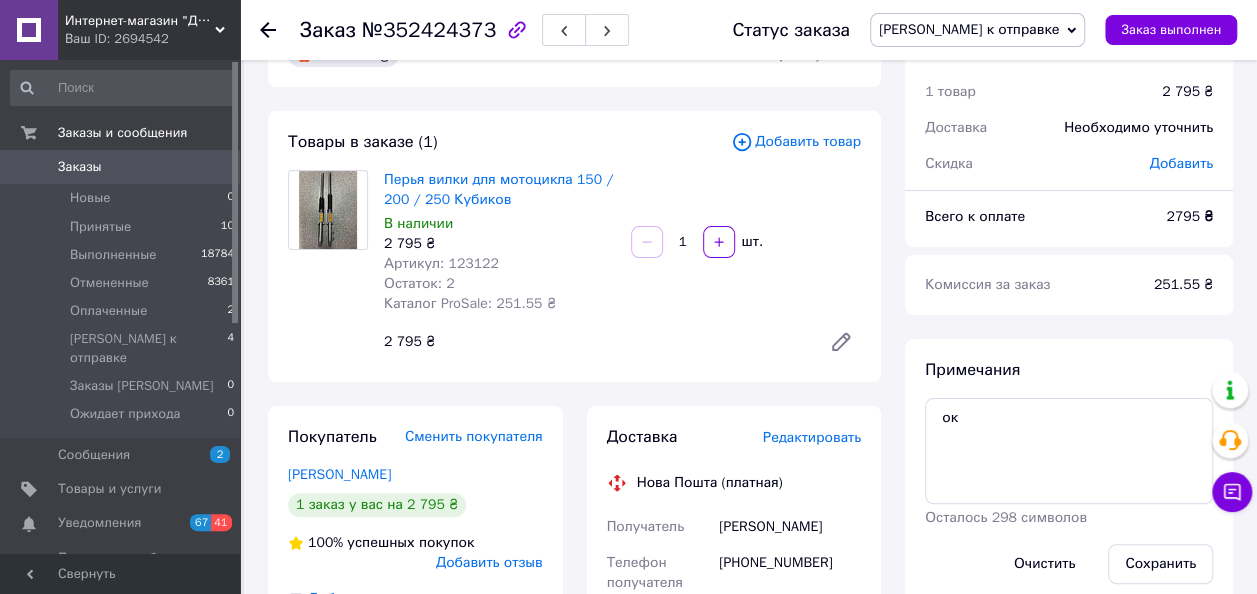 scroll, scrollTop: 0, scrollLeft: 0, axis: both 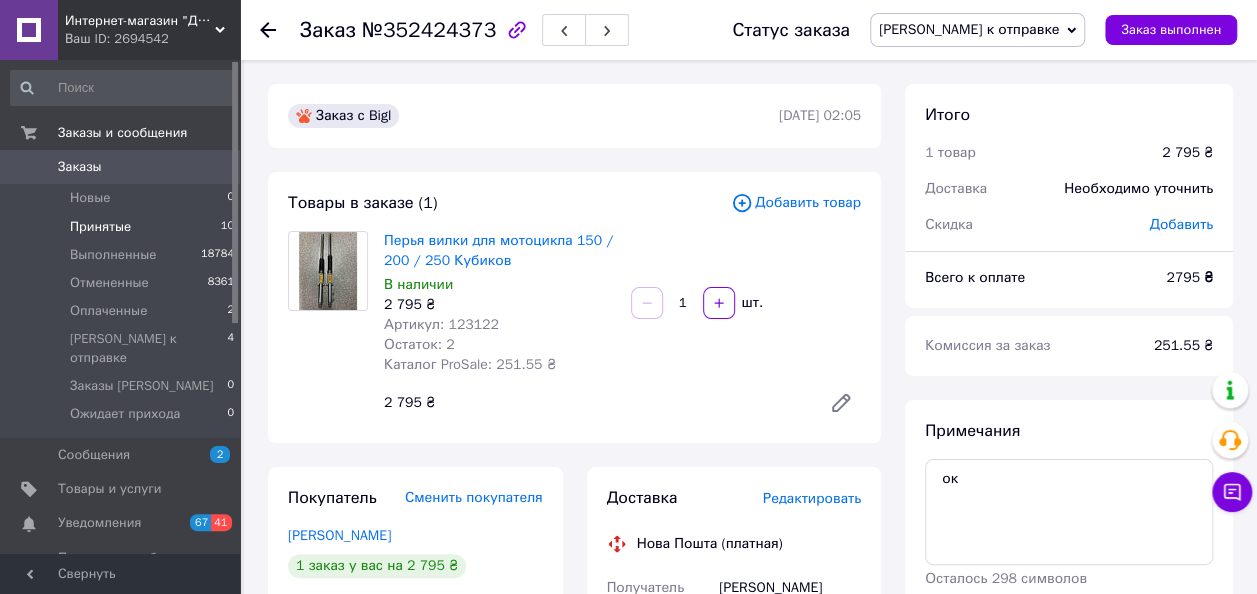 click on "Принятые" at bounding box center (100, 227) 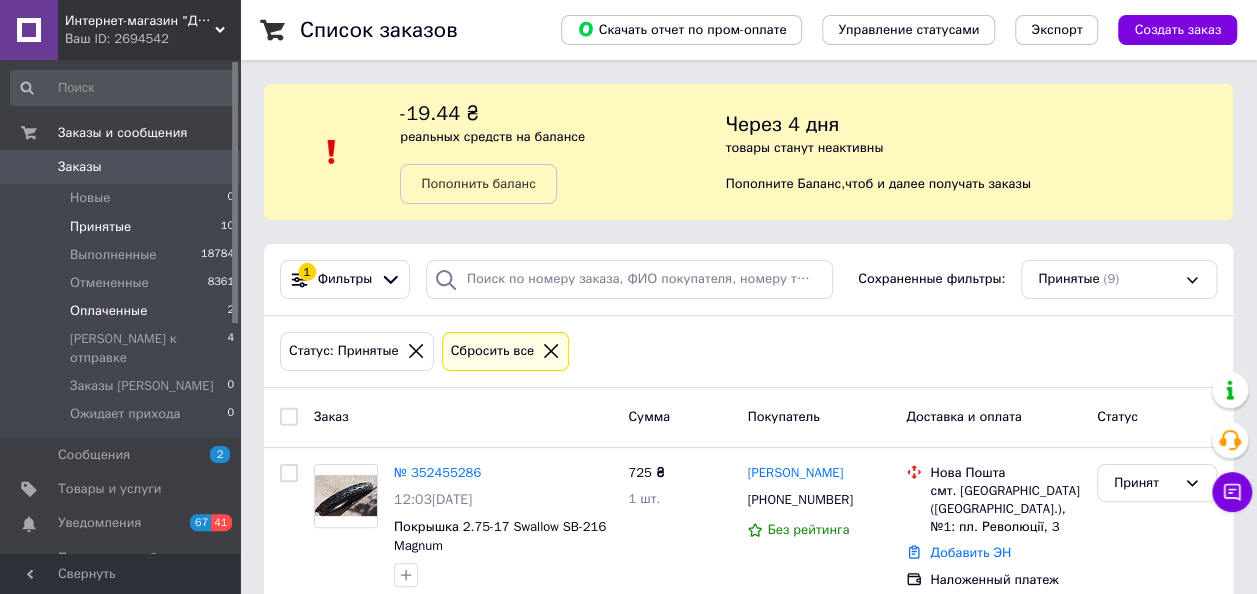 click on "Оплаченные" at bounding box center (108, 311) 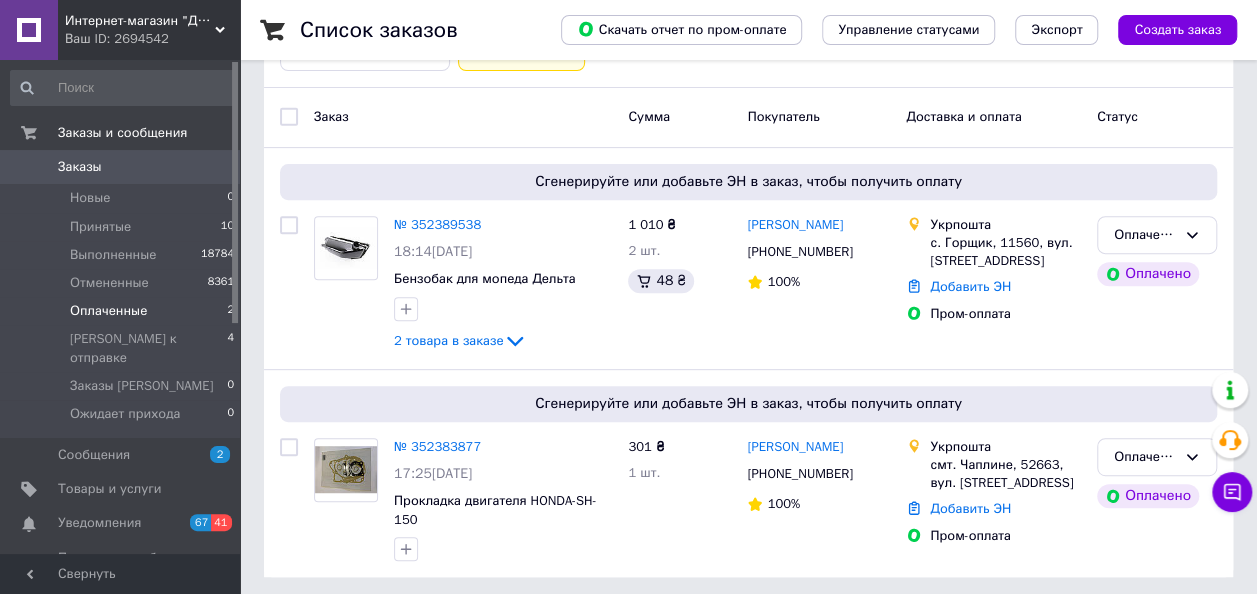 scroll, scrollTop: 305, scrollLeft: 0, axis: vertical 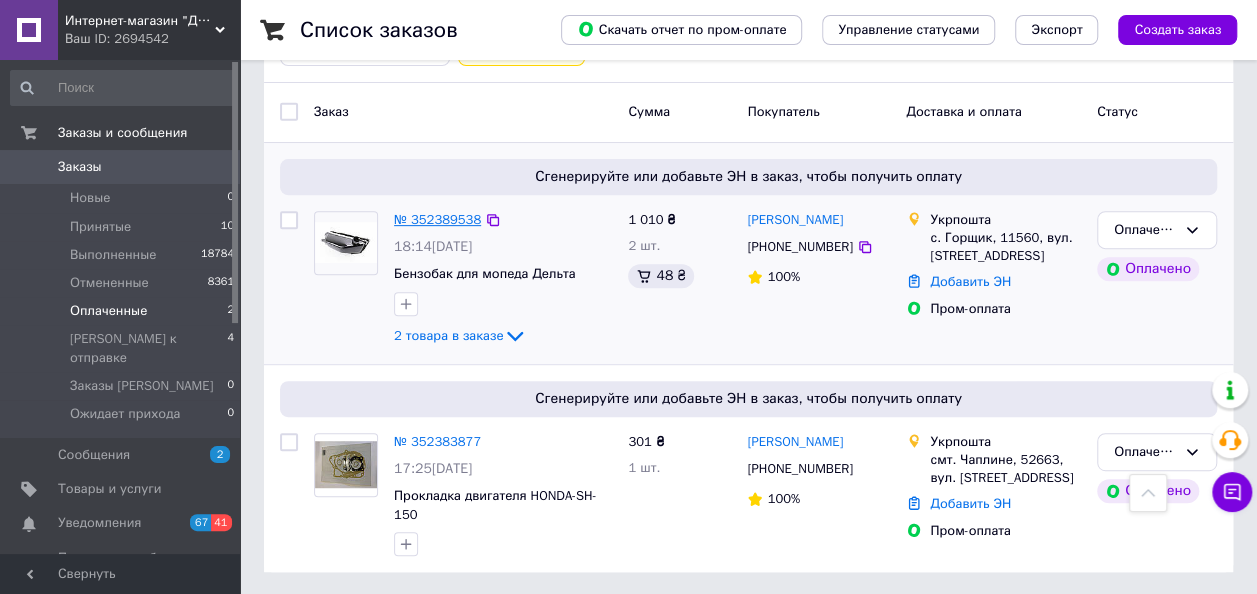 click on "№ 352389538" at bounding box center [437, 219] 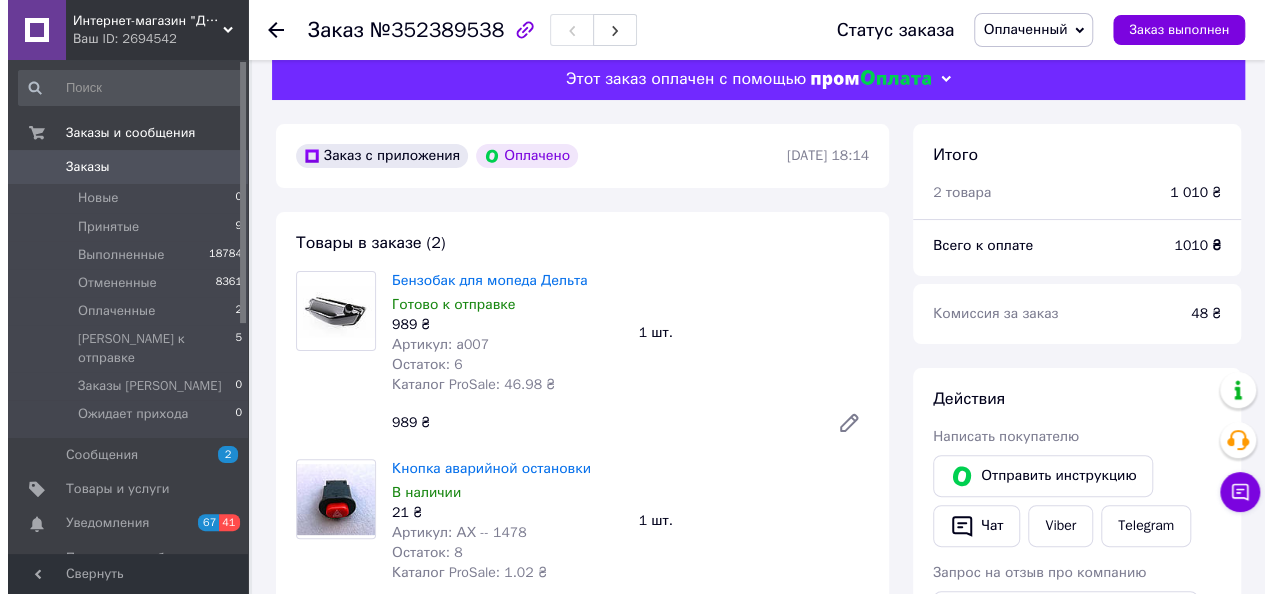 scroll, scrollTop: 500, scrollLeft: 0, axis: vertical 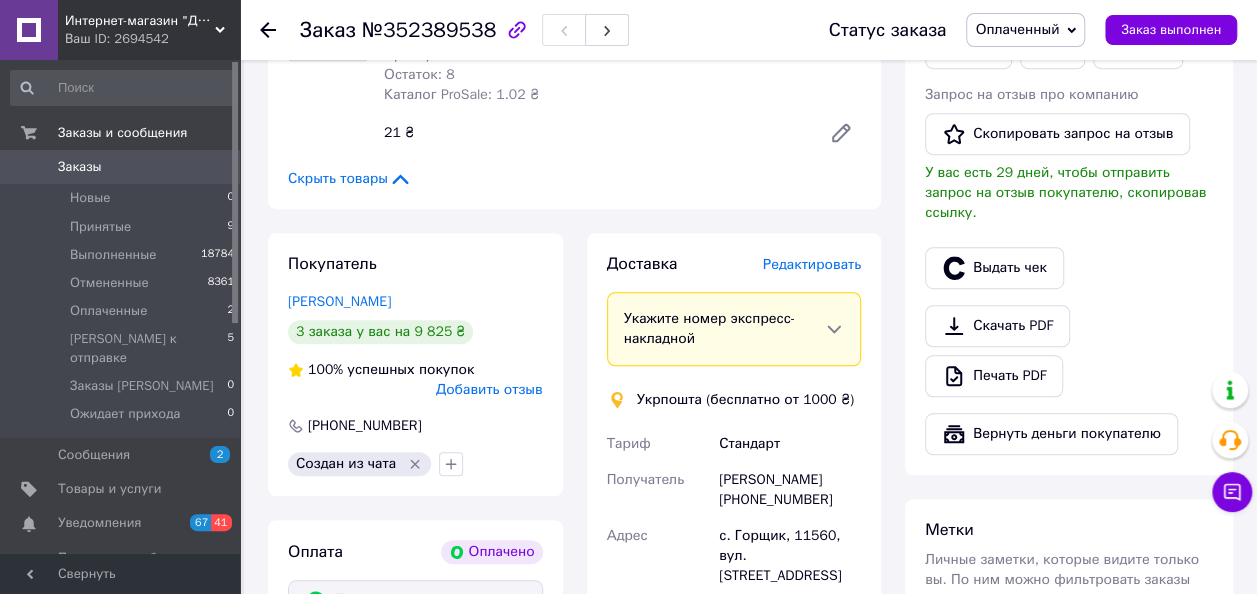 click on "Редактировать" at bounding box center [812, 264] 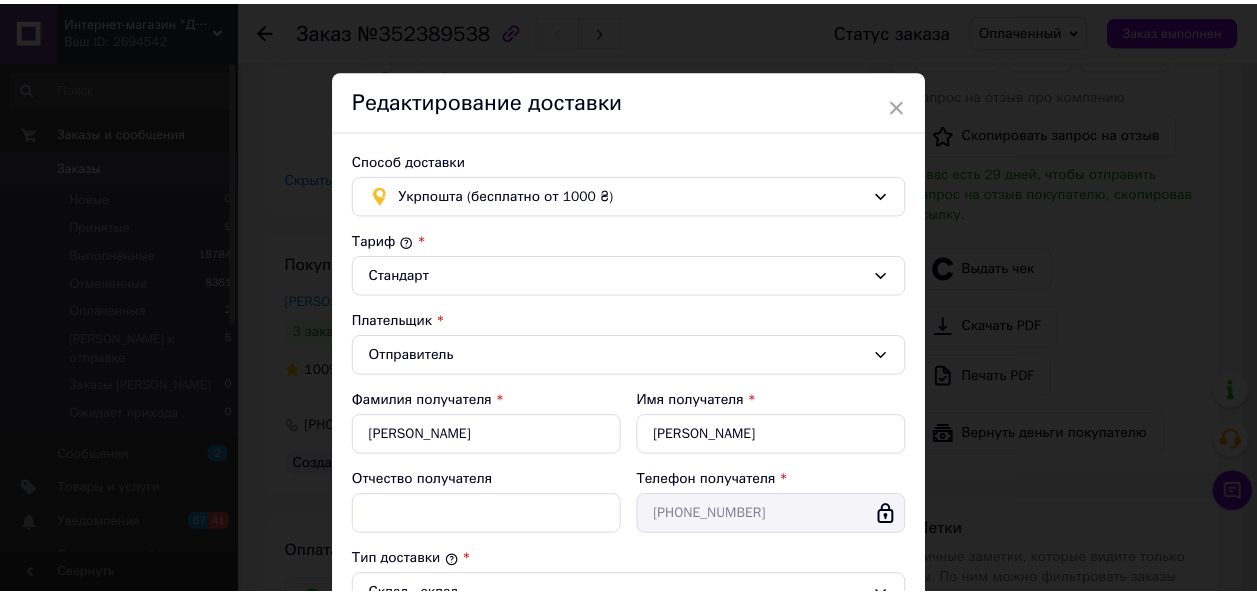 scroll, scrollTop: 648, scrollLeft: 0, axis: vertical 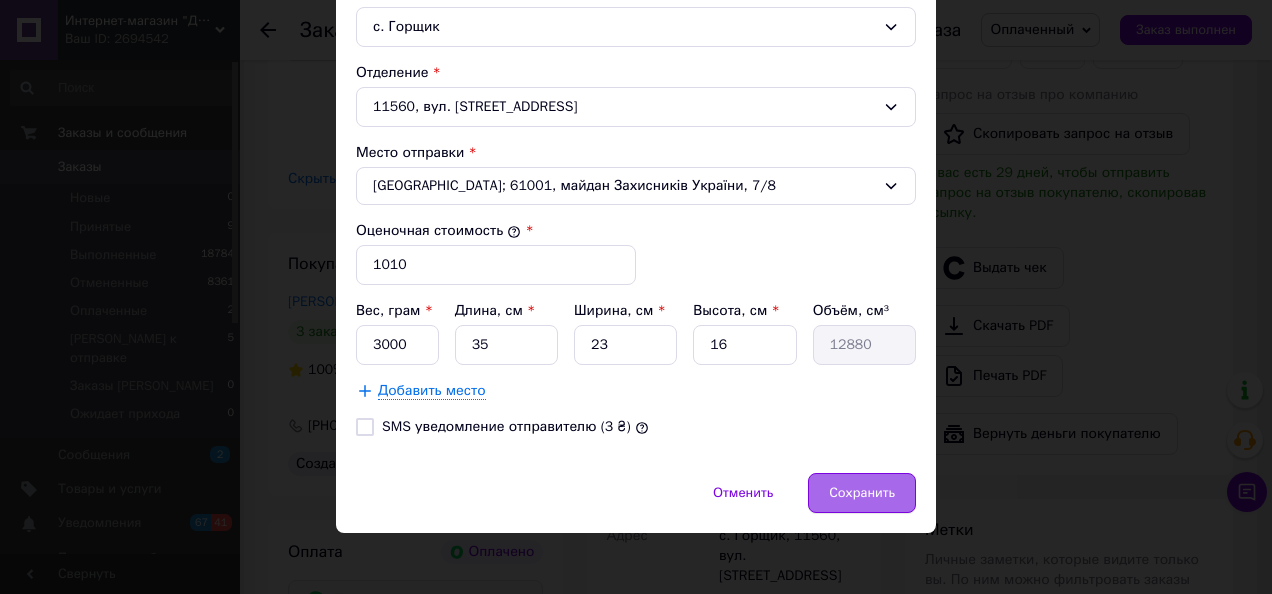click on "Сохранить" at bounding box center (862, 493) 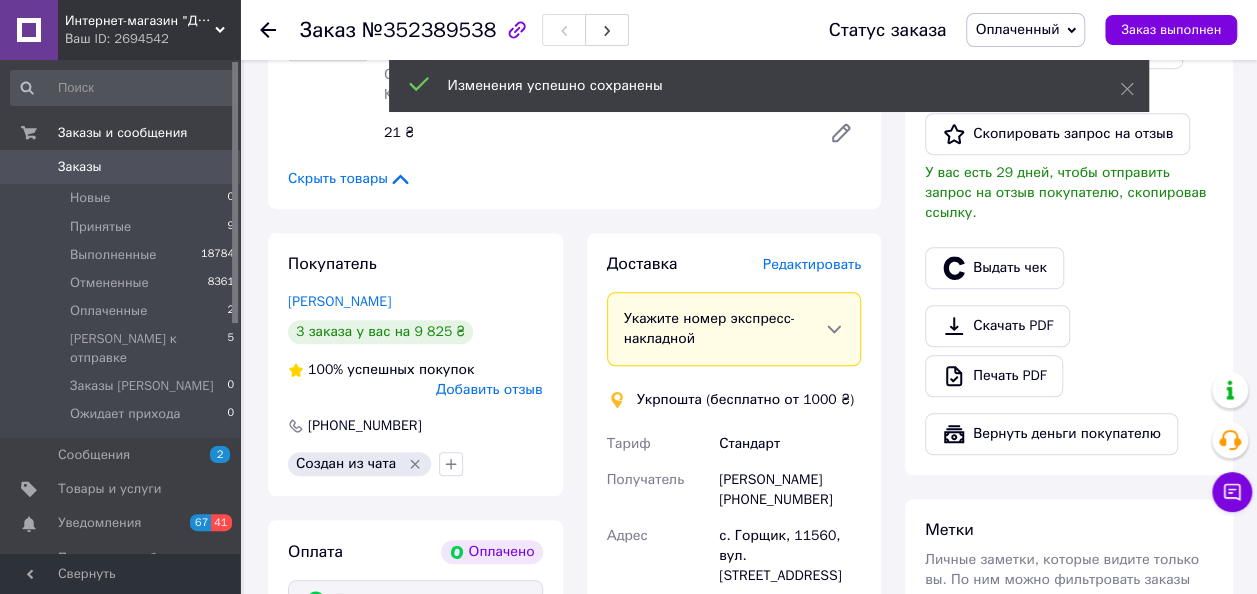 scroll, scrollTop: 1000, scrollLeft: 0, axis: vertical 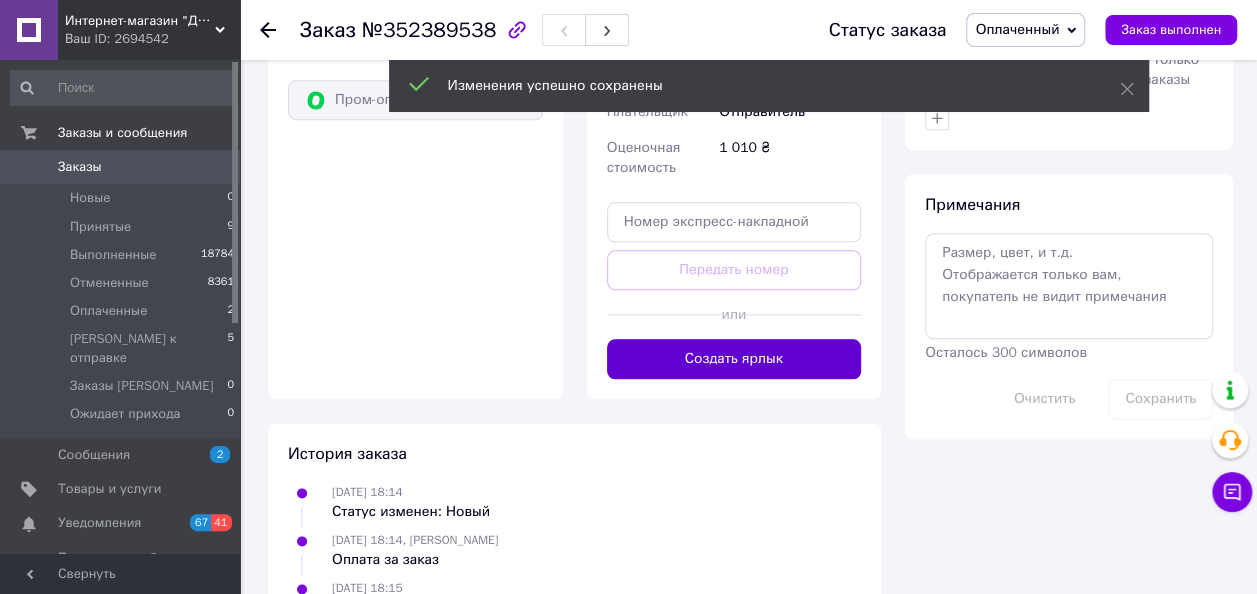 click on "Создать ярлык" at bounding box center [734, 359] 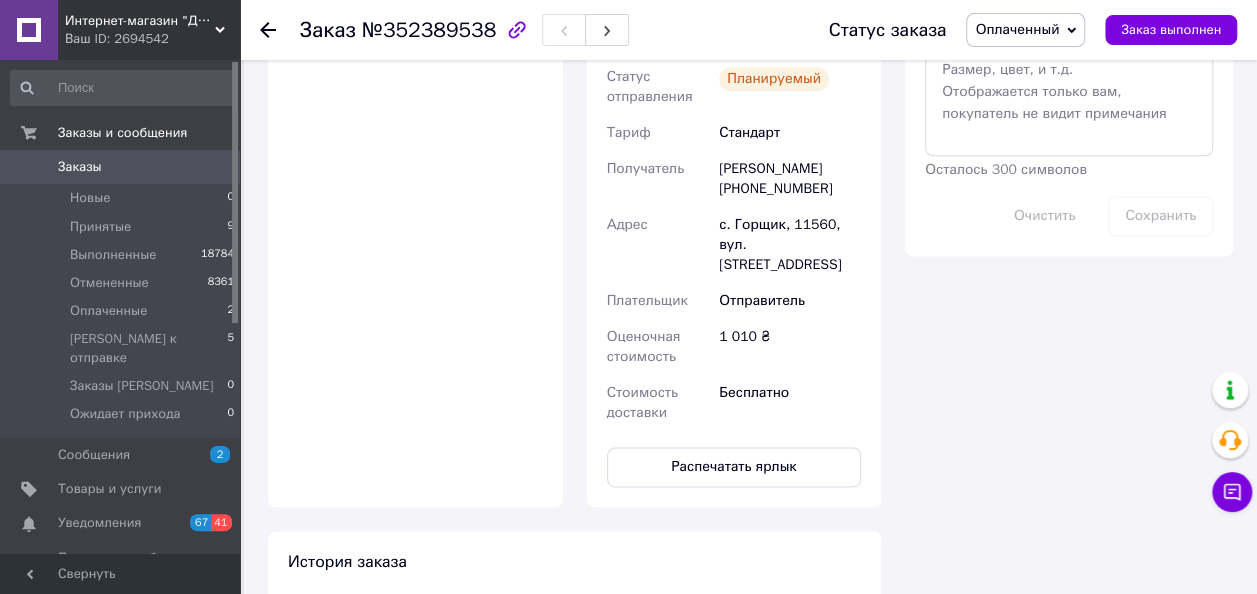 scroll, scrollTop: 1300, scrollLeft: 0, axis: vertical 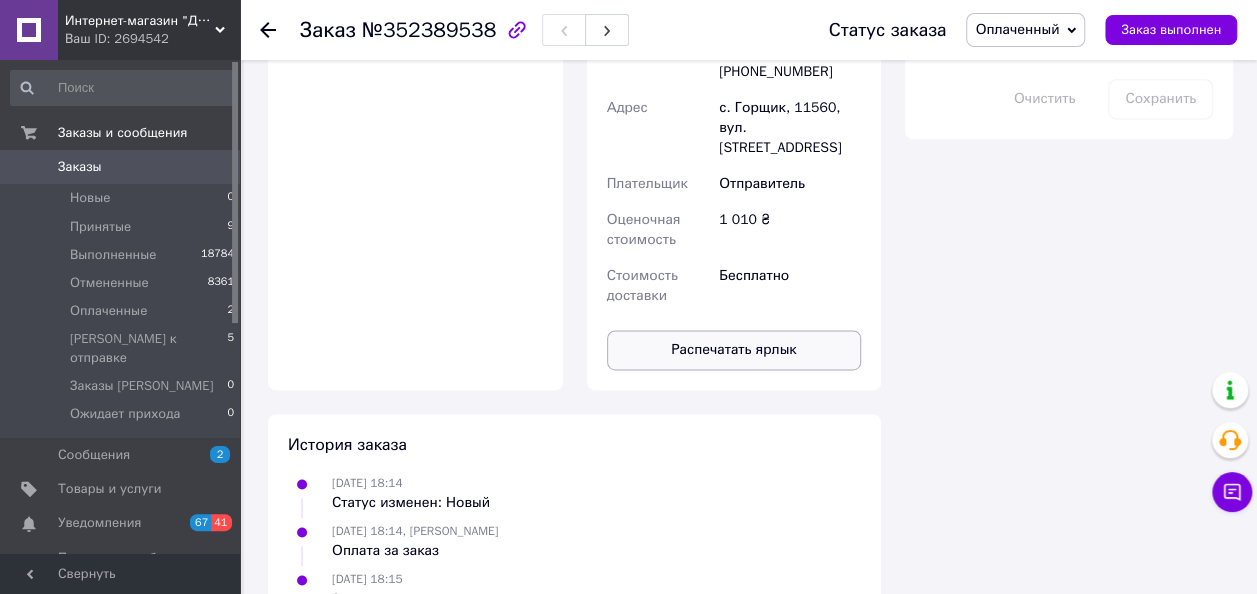 click on "Распечатать ярлык" at bounding box center [734, 350] 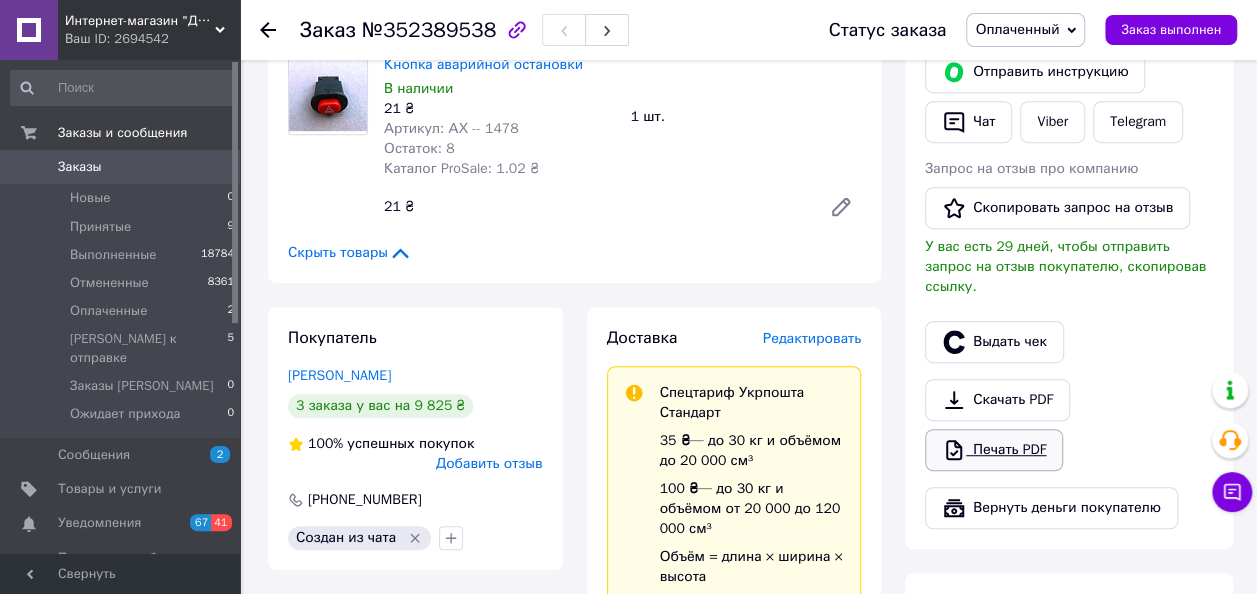 scroll, scrollTop: 300, scrollLeft: 0, axis: vertical 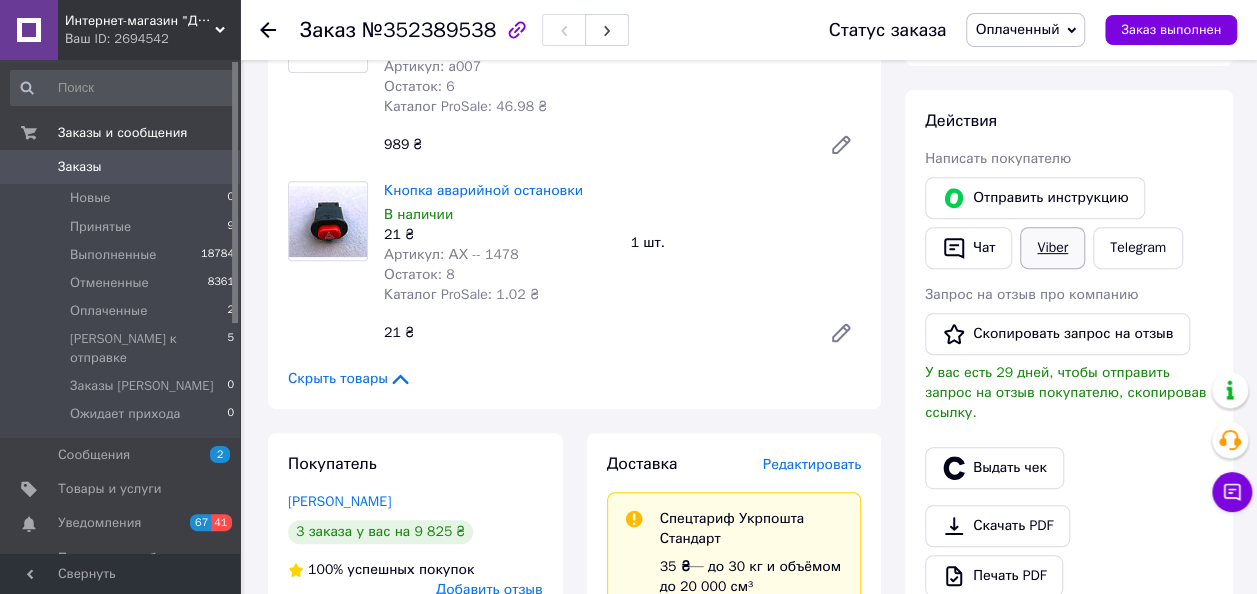 click on "Viber" at bounding box center [1052, 248] 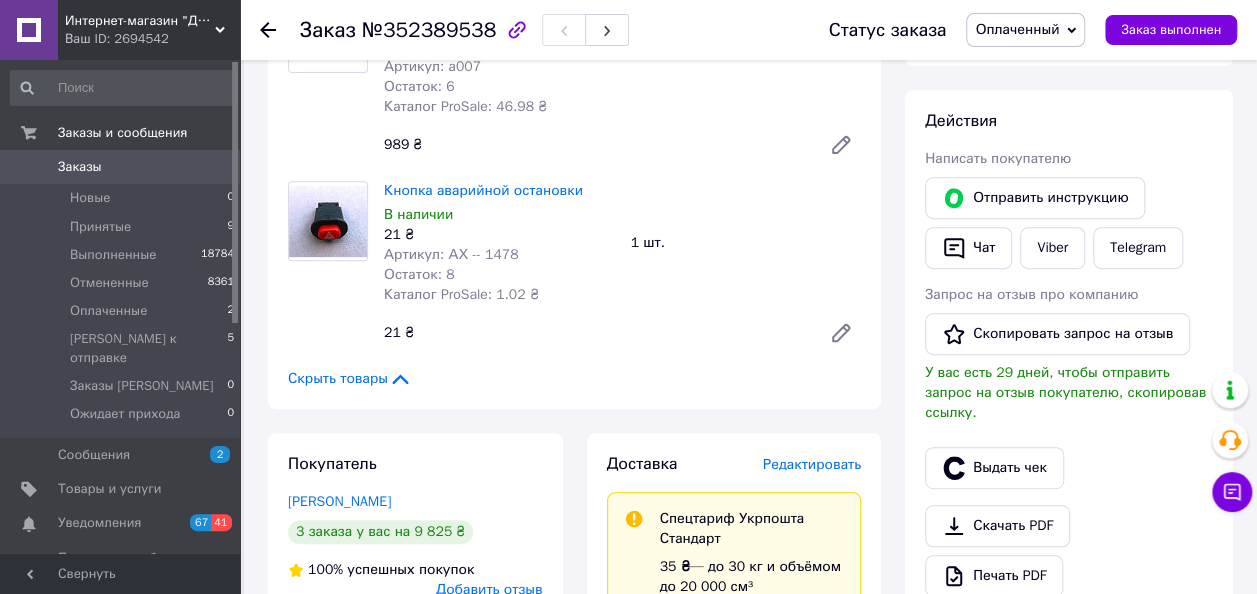 scroll, scrollTop: 0, scrollLeft: 0, axis: both 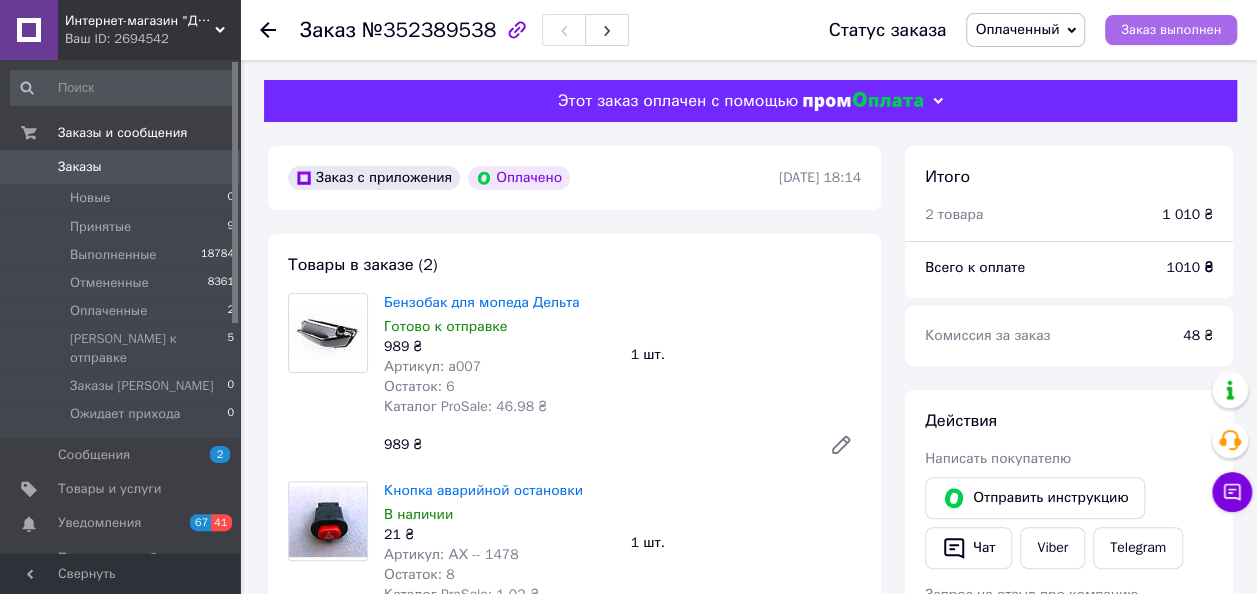click on "Заказ выполнен" at bounding box center (1171, 30) 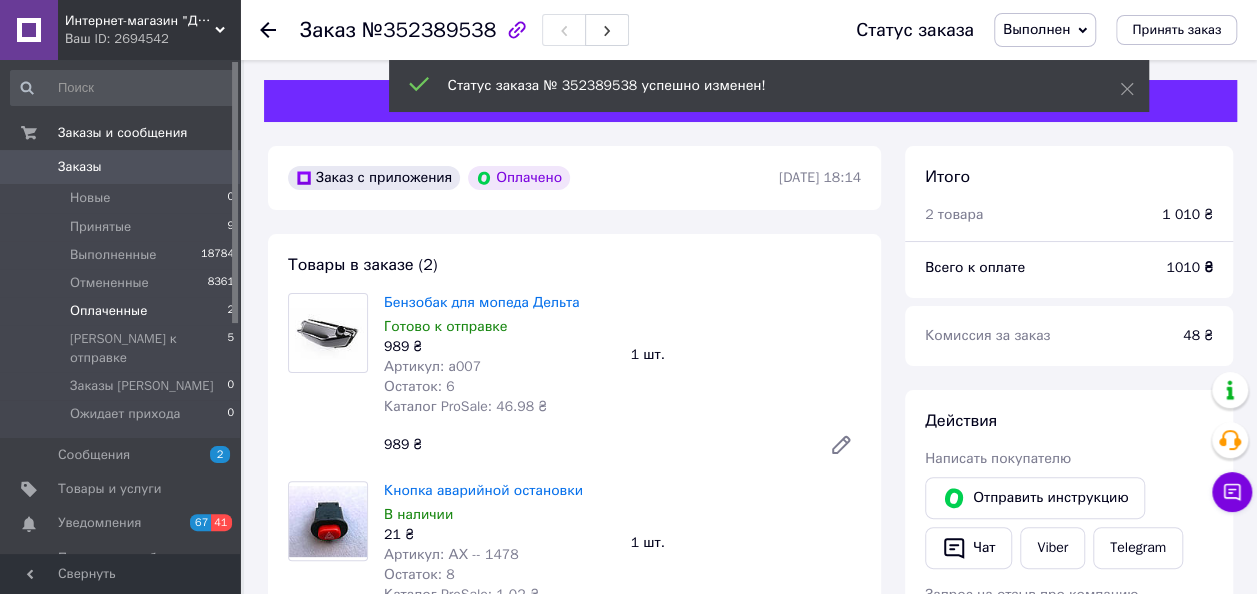 click on "Оплаченные" at bounding box center (108, 311) 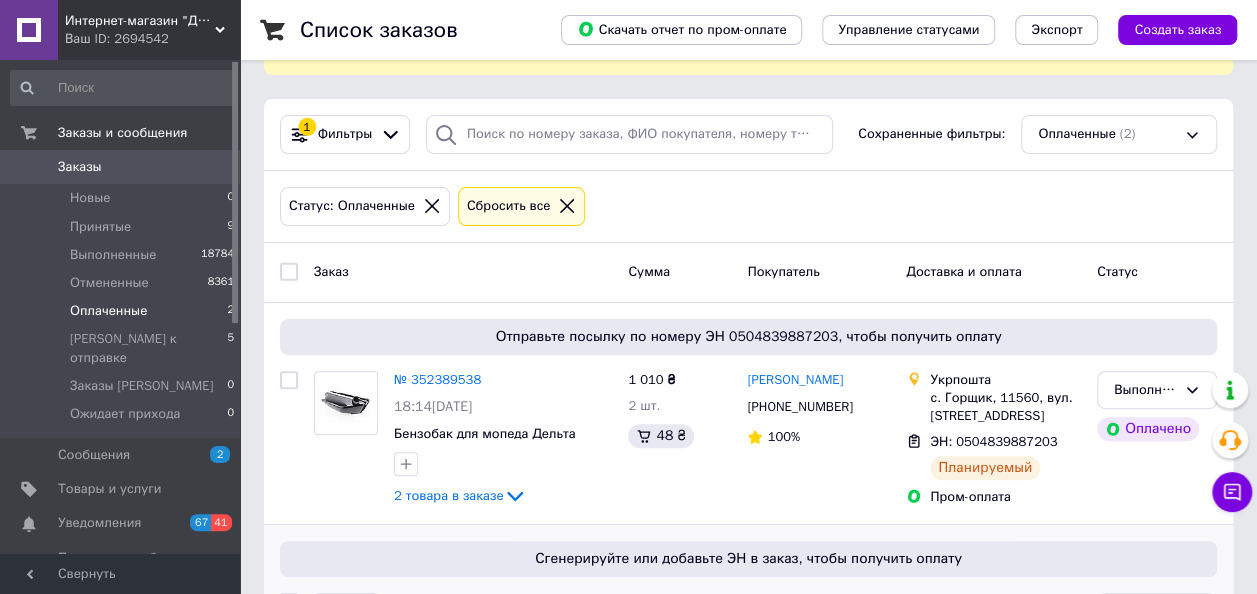 scroll, scrollTop: 305, scrollLeft: 0, axis: vertical 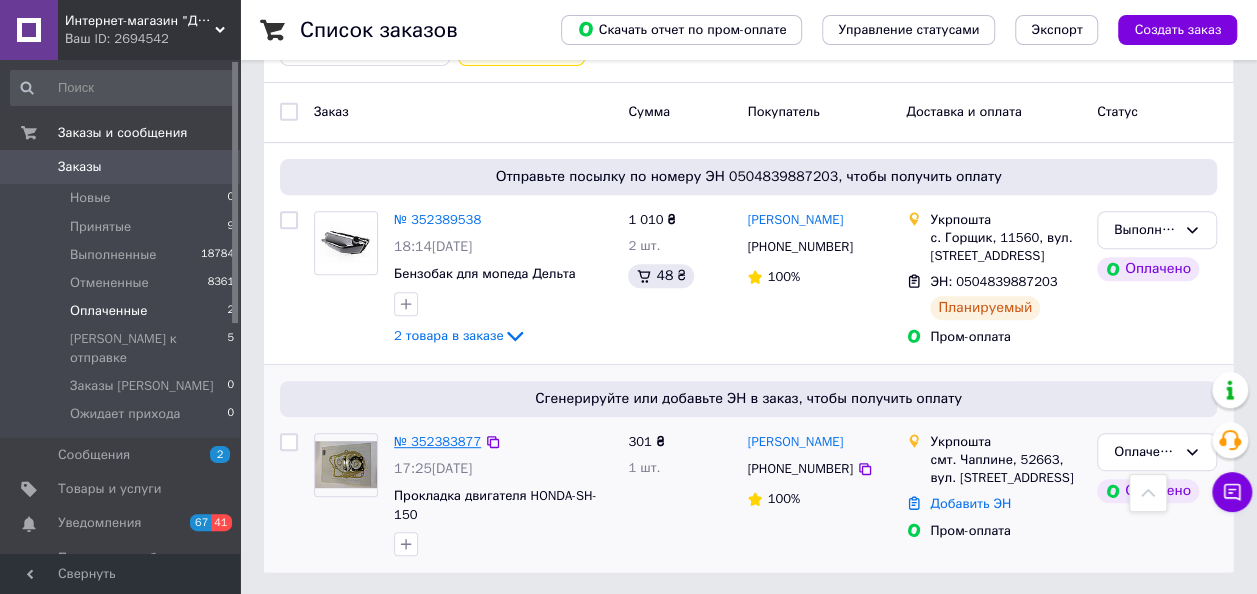 click on "№ 352383877" at bounding box center [437, 441] 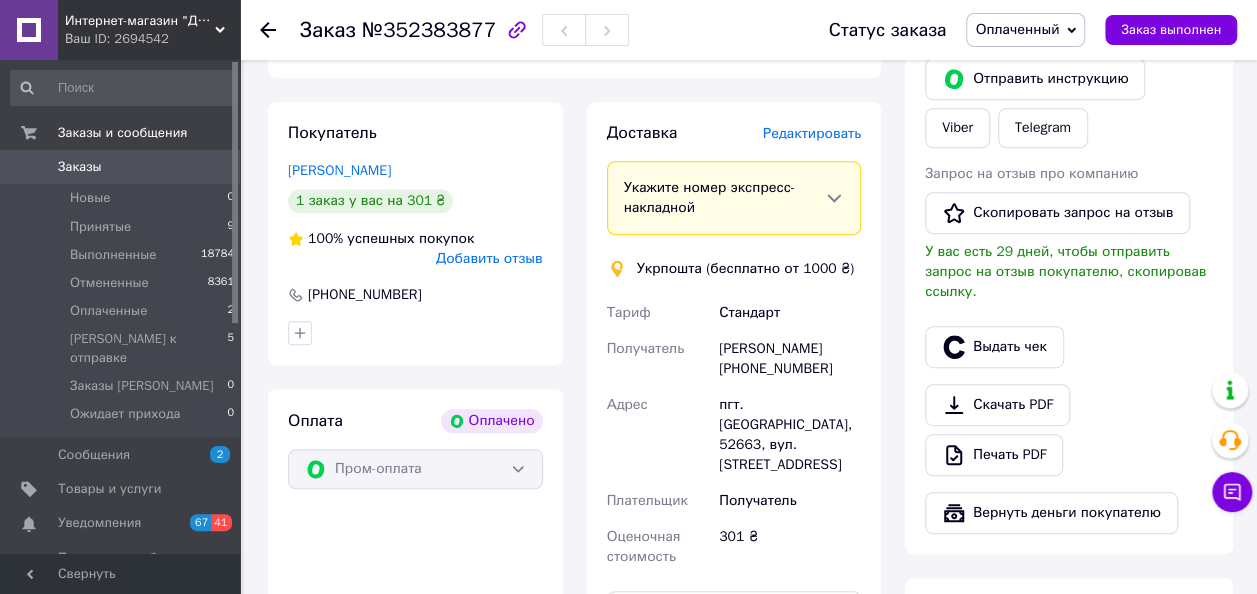 scroll, scrollTop: 500, scrollLeft: 0, axis: vertical 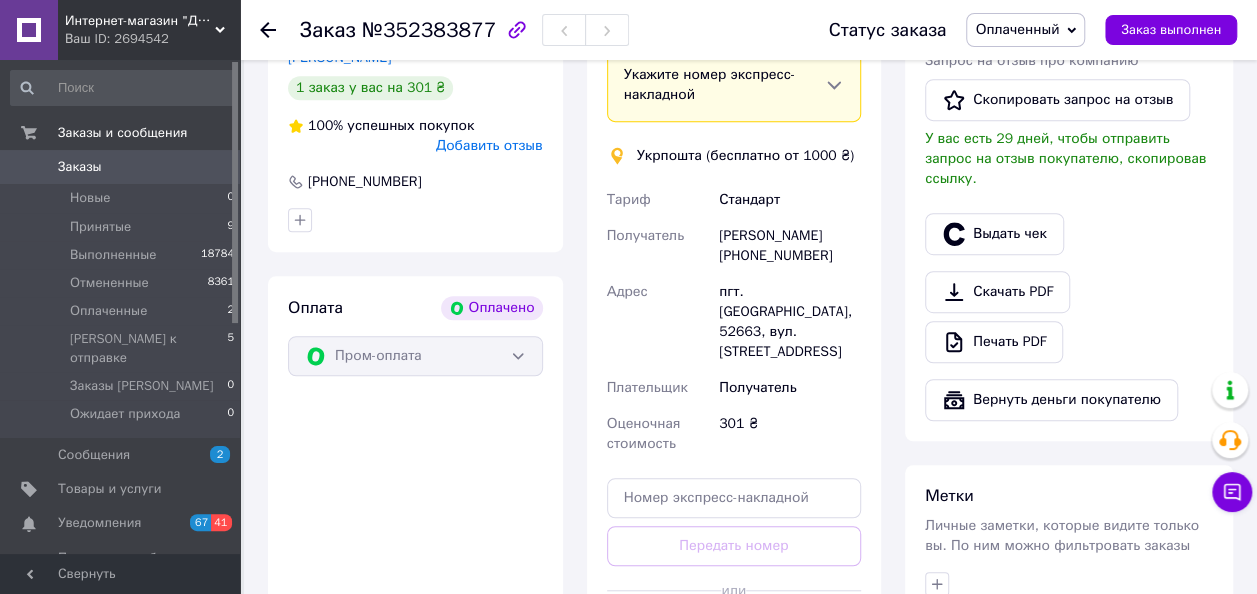 click on "[PERSON_NAME] [PHONE_NUMBER]" at bounding box center (790, 246) 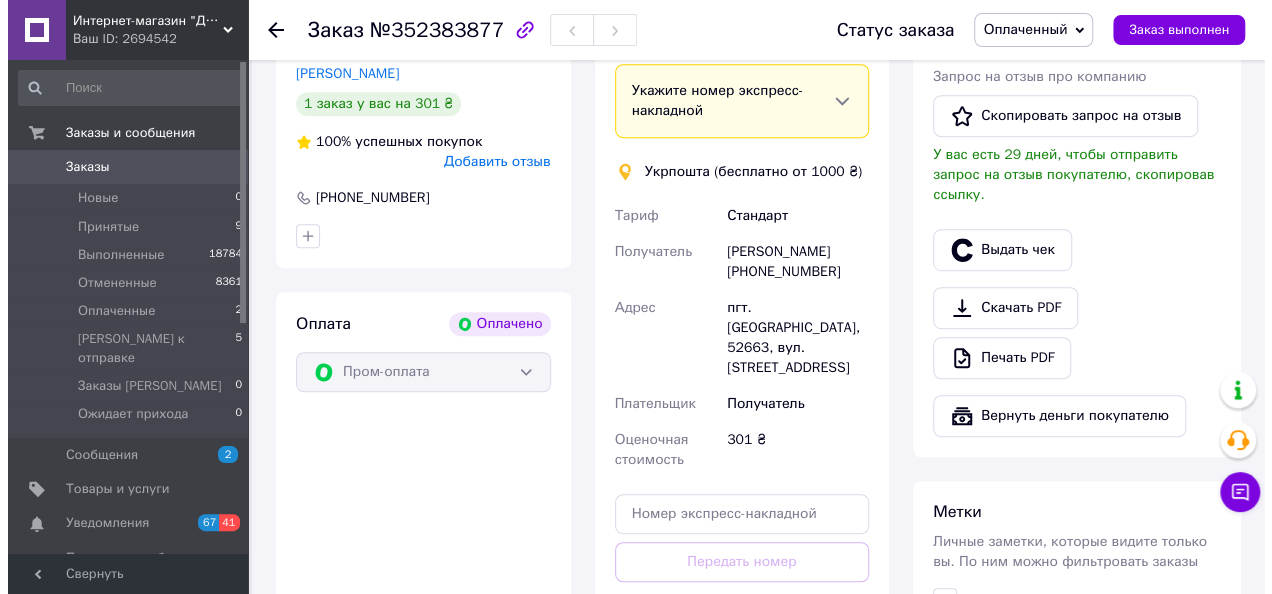scroll, scrollTop: 300, scrollLeft: 0, axis: vertical 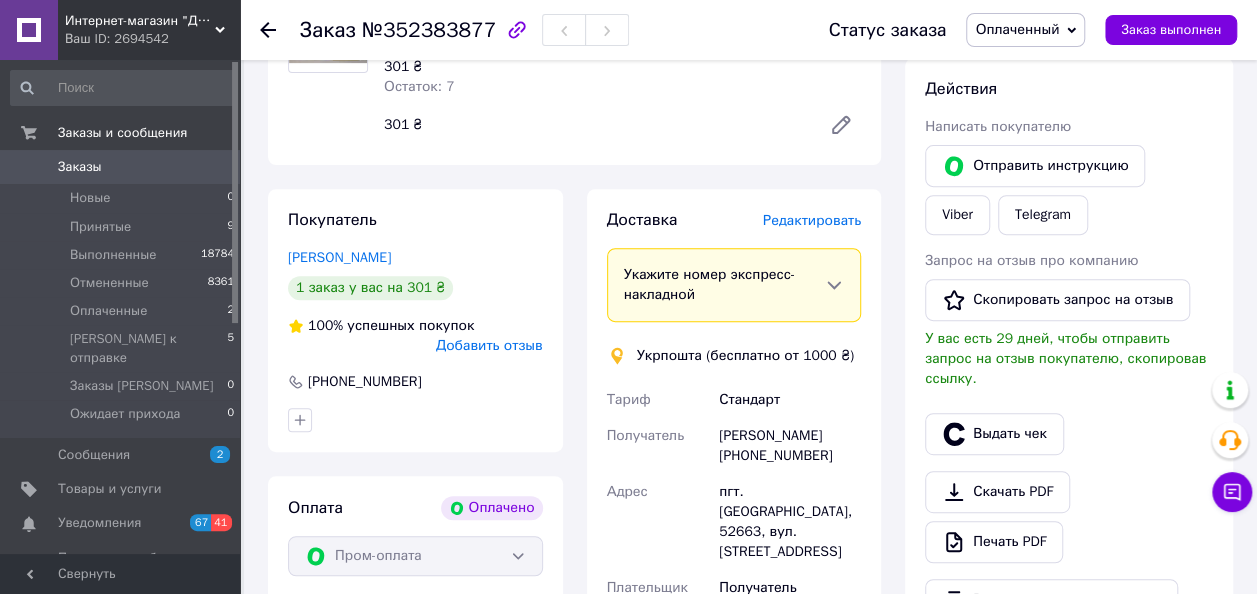 click on "Редактировать" at bounding box center (812, 220) 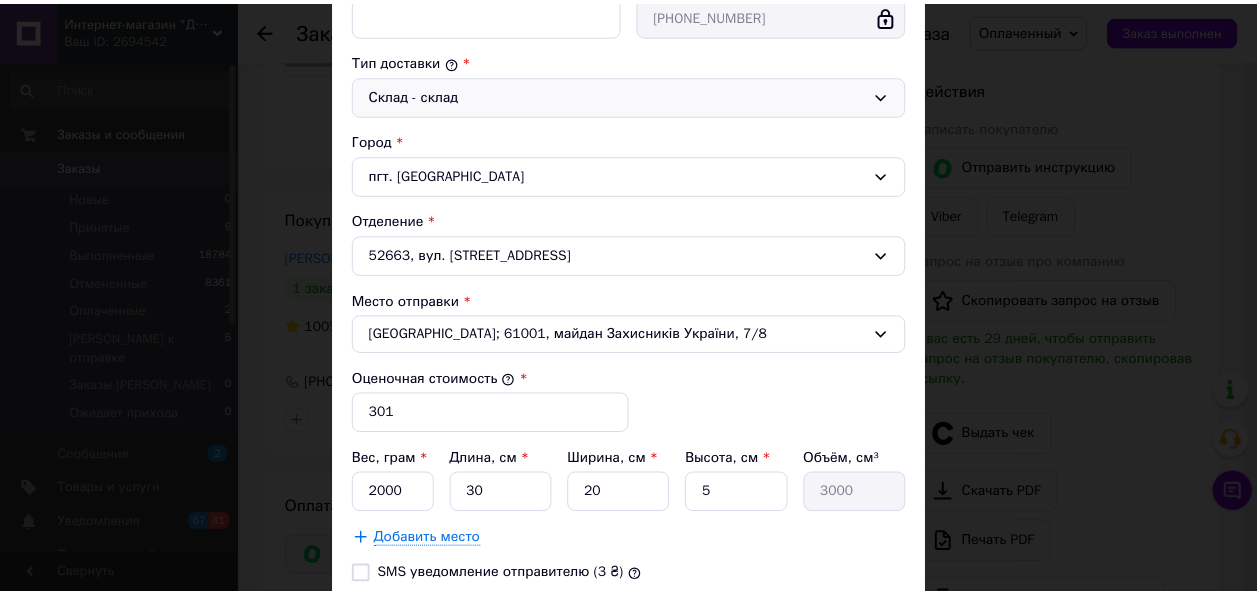 scroll, scrollTop: 648, scrollLeft: 0, axis: vertical 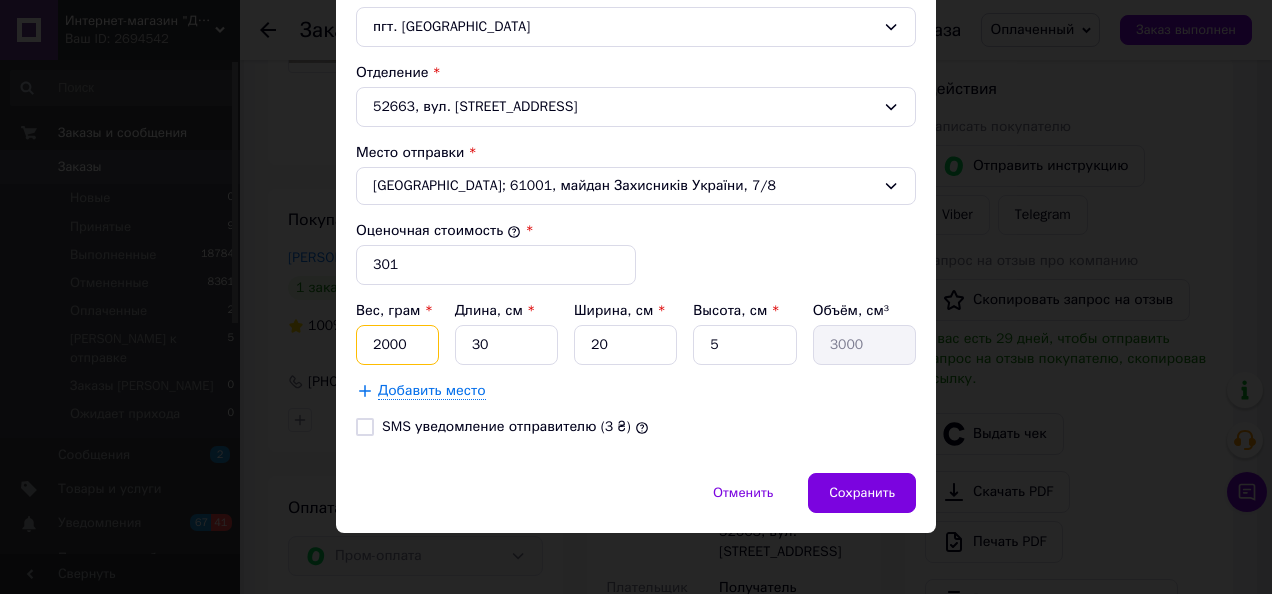 click on "2000" at bounding box center (397, 345) 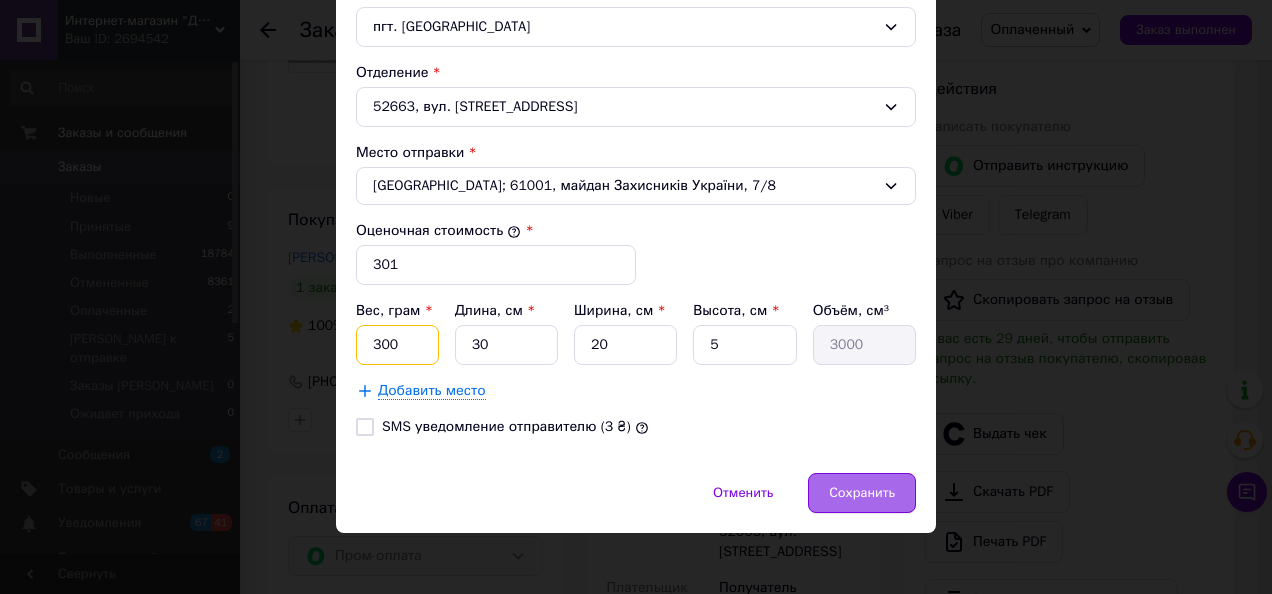 type on "300" 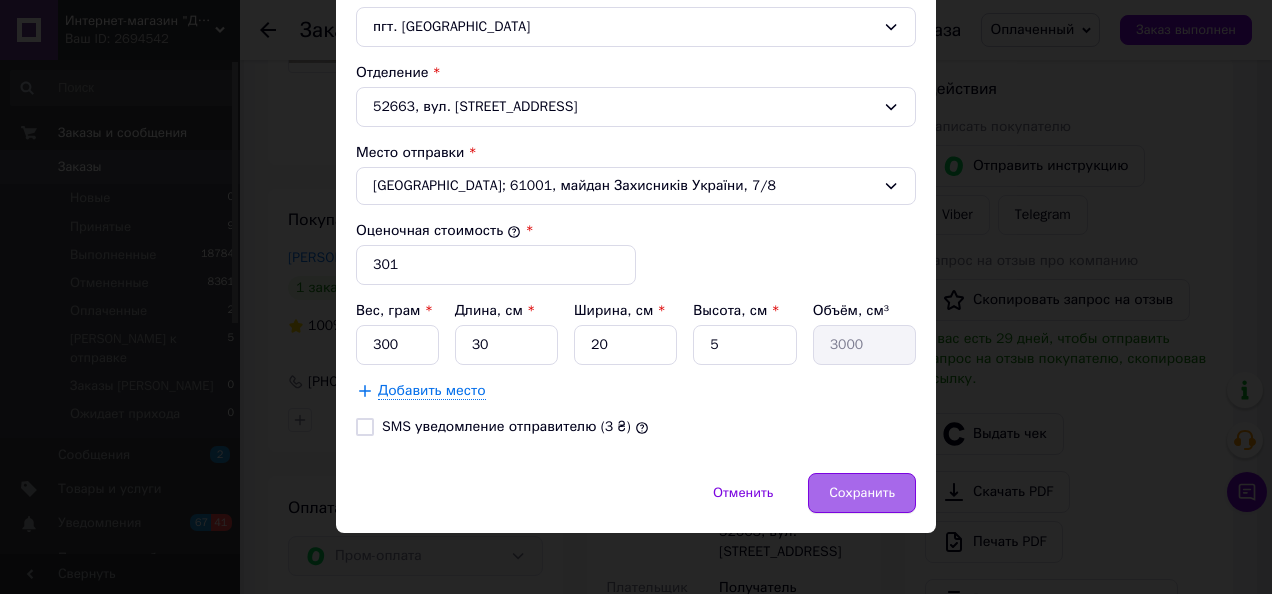 click on "Сохранить" at bounding box center (862, 493) 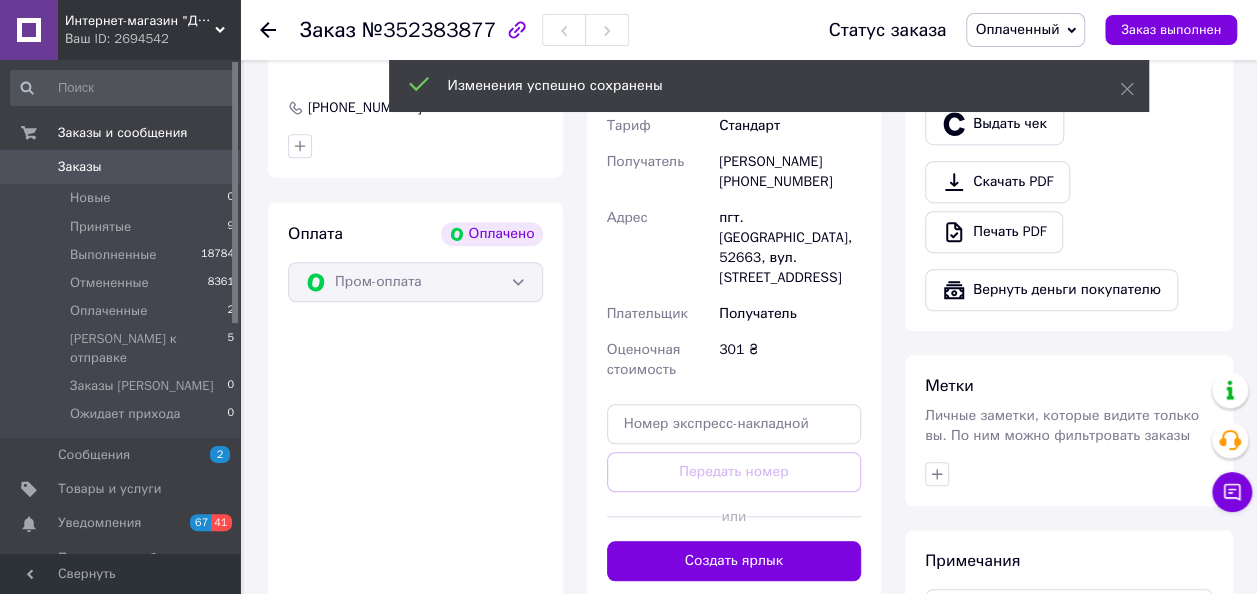 scroll, scrollTop: 700, scrollLeft: 0, axis: vertical 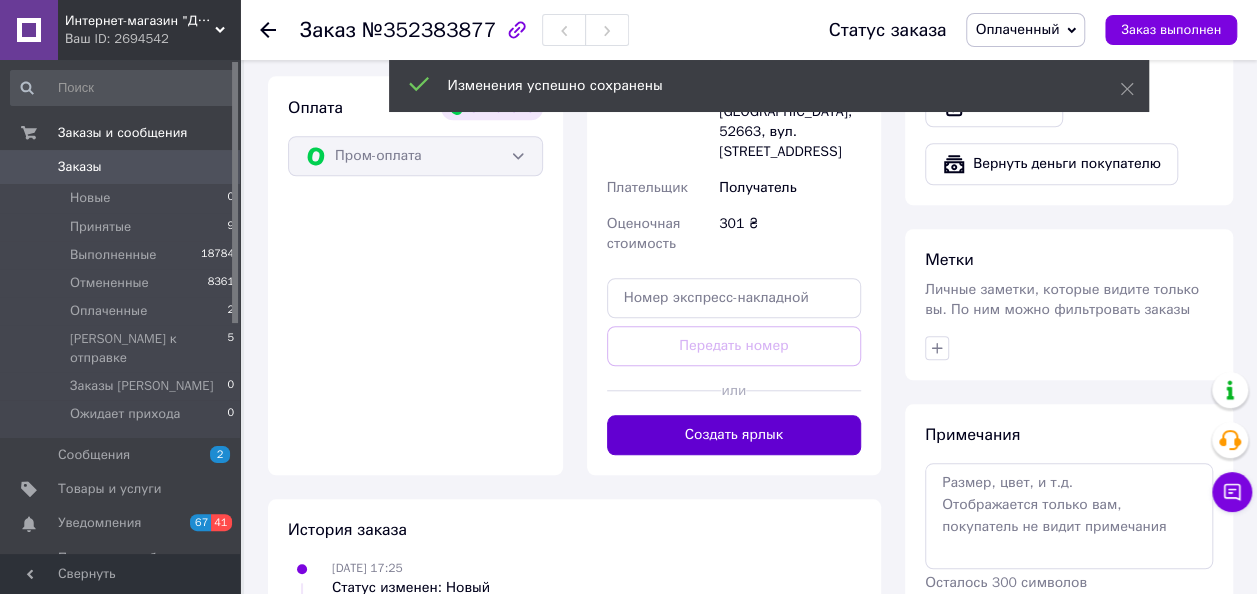 click on "Создать ярлык" at bounding box center [734, 435] 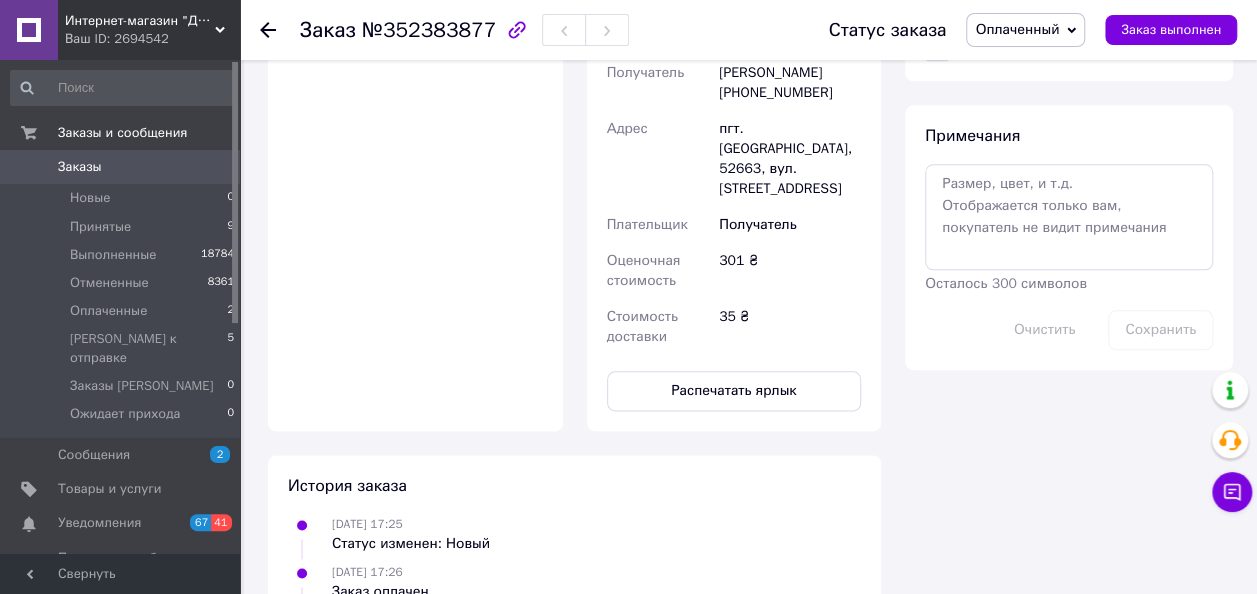 scroll, scrollTop: 1200, scrollLeft: 0, axis: vertical 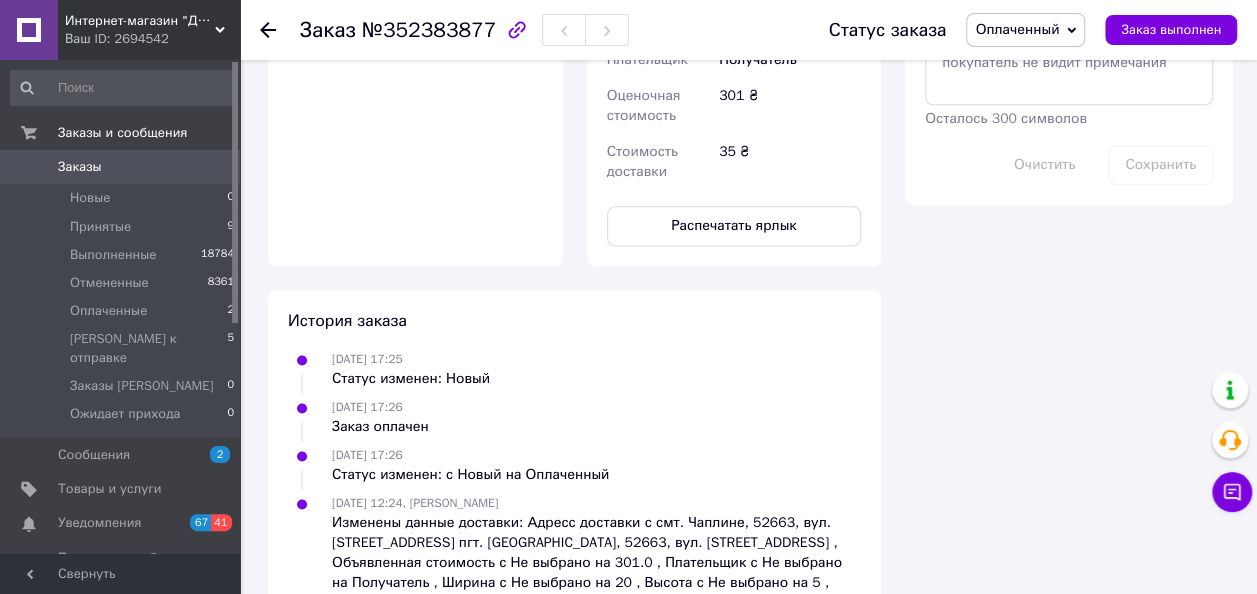 click on "Доставка Редактировать Спецтариф Укрпошта Стандарт 35 ₴  — до 30 кг и объёмом до 20 000 см³ 100 ₴  — до 30 кг и объёмом от 20 000 до 120 000 см³ Объём = длина × ширина × высота +0,5% от суммы объявленной стоимости свыше 500 ₴ Справка Укрпошта (бесплатно от 1000 ₴) Номер накладной 0504839887254 Статус отправления Планируемый Тариф Стандарт Получатель [PERSON_NAME] [PHONE_NUMBER] [GEOGRAPHIC_DATA] пгт. [GEOGRAPHIC_DATA], 52663, вул. Лікарняна, 6 Плательщик Получатель Оценочная стоимость 301 ₴ Стоимость доставки 35 ₴ Распечатать ярлык" at bounding box center (734, -223) 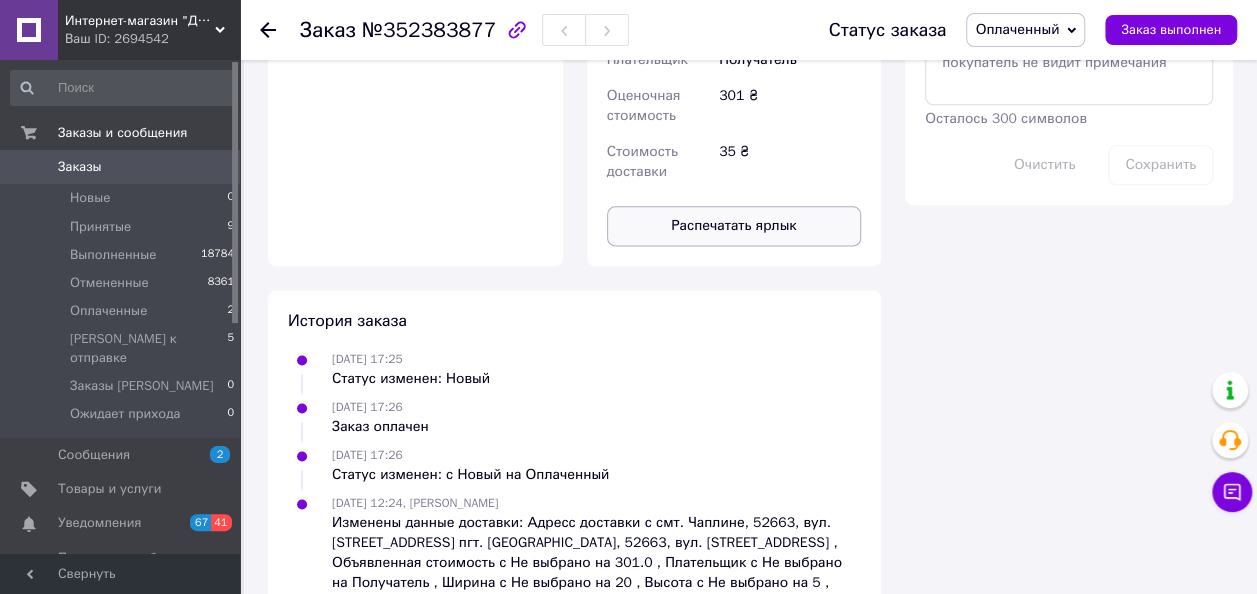 click on "Распечатать ярлык" at bounding box center (734, 226) 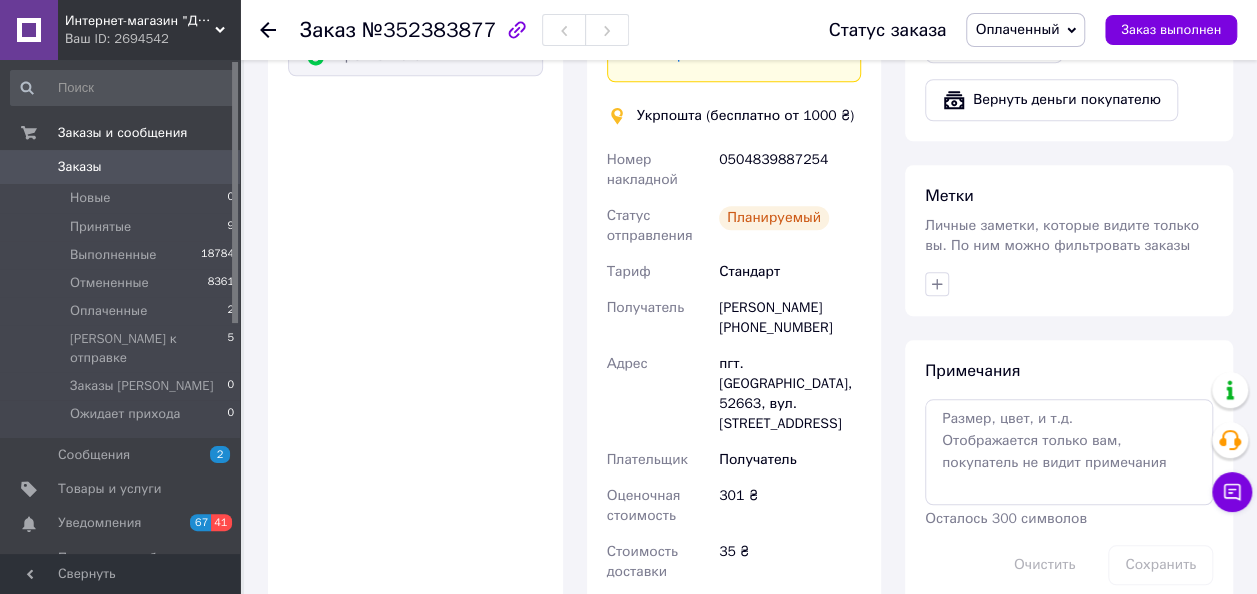 scroll, scrollTop: 400, scrollLeft: 0, axis: vertical 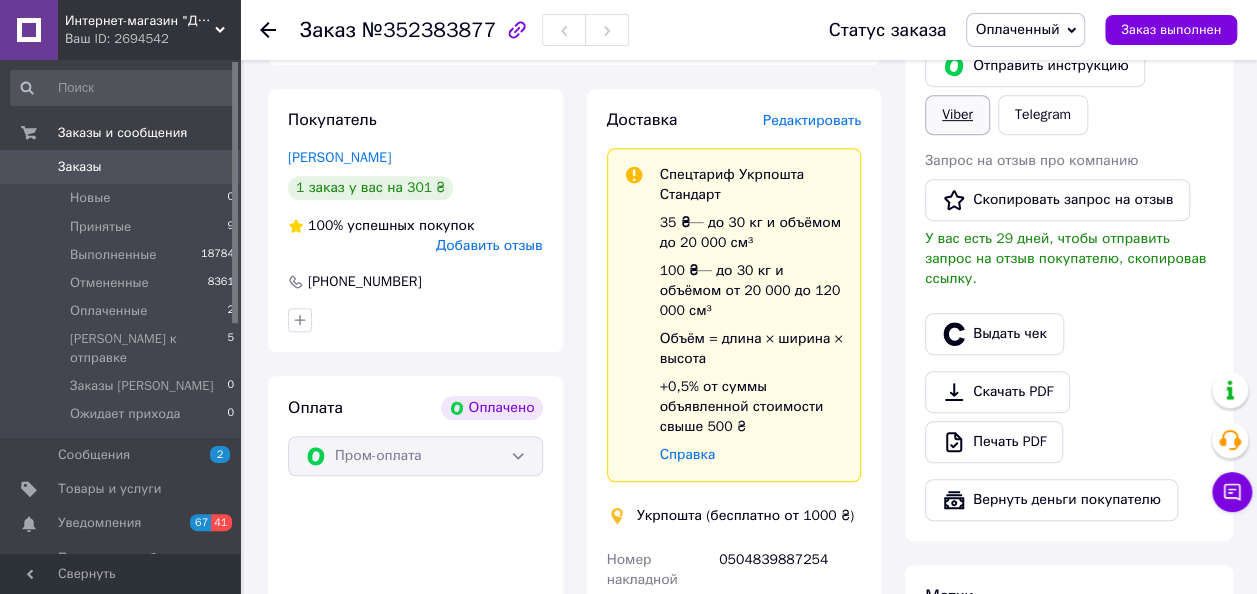 click on "Viber" at bounding box center (957, 115) 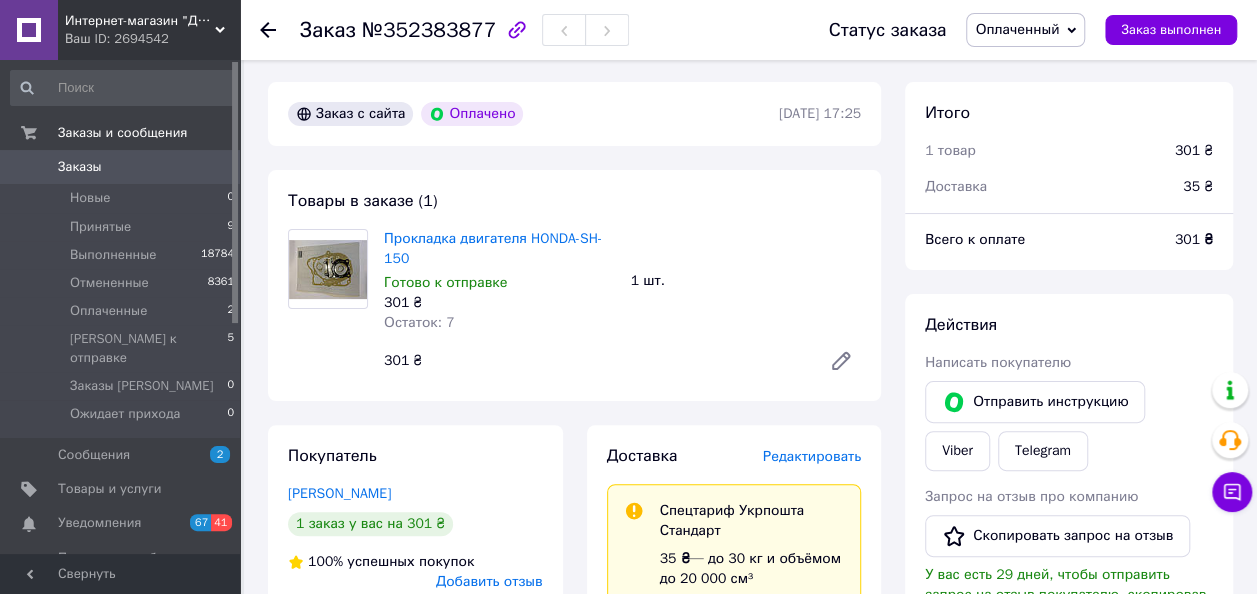 scroll, scrollTop: 0, scrollLeft: 0, axis: both 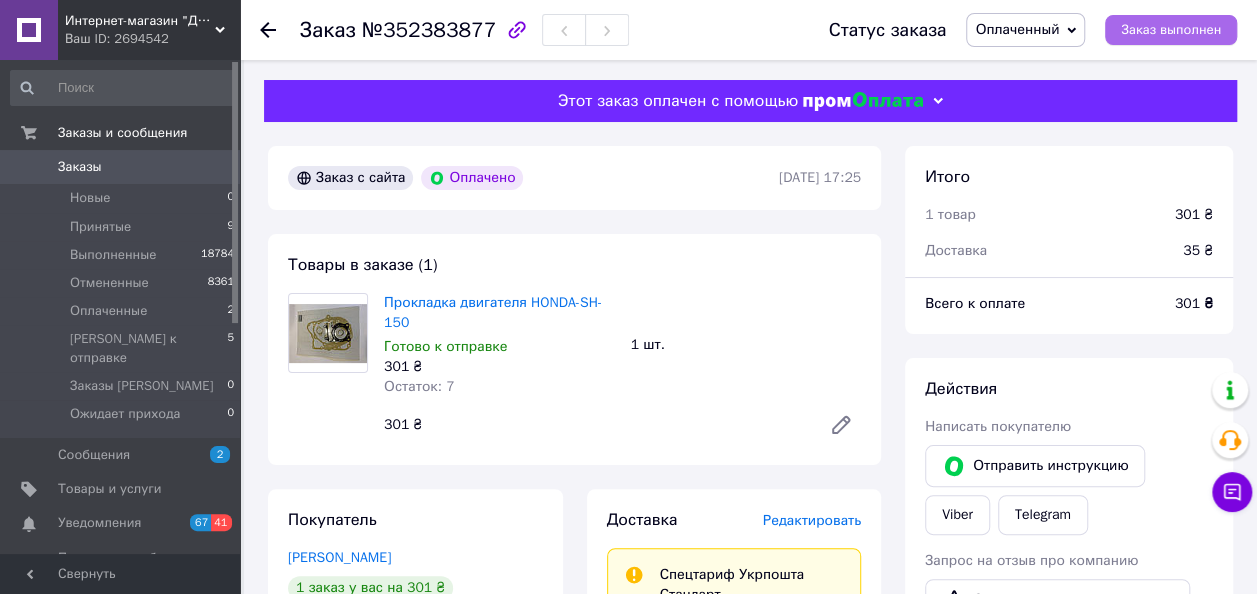 click on "Заказ выполнен" at bounding box center (1171, 30) 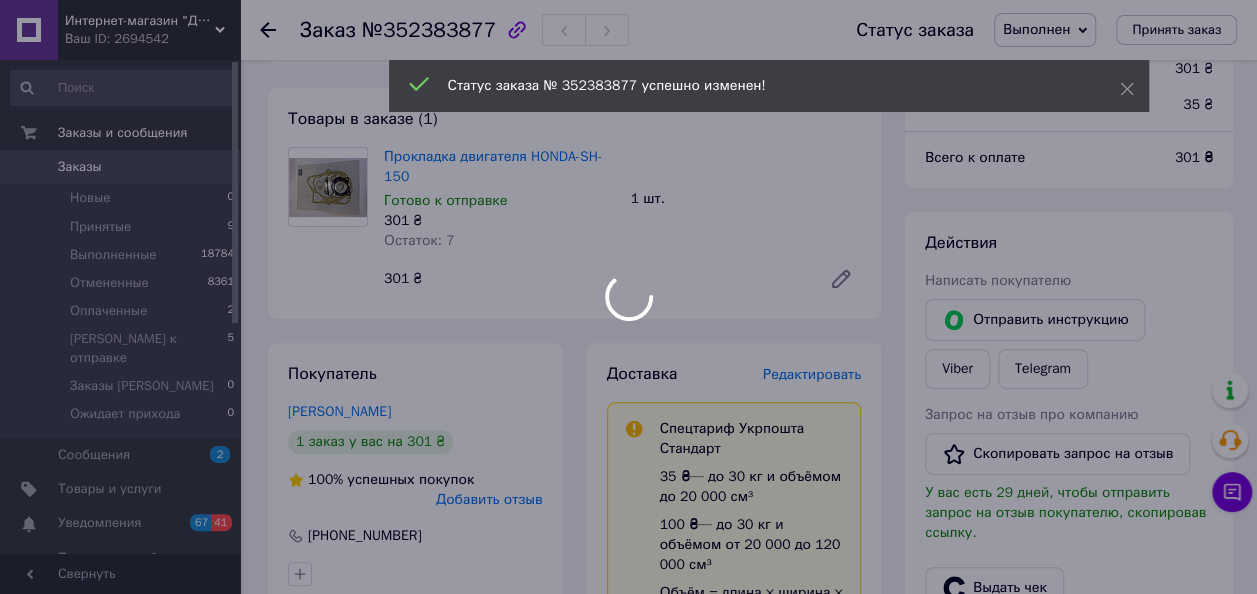 scroll, scrollTop: 200, scrollLeft: 0, axis: vertical 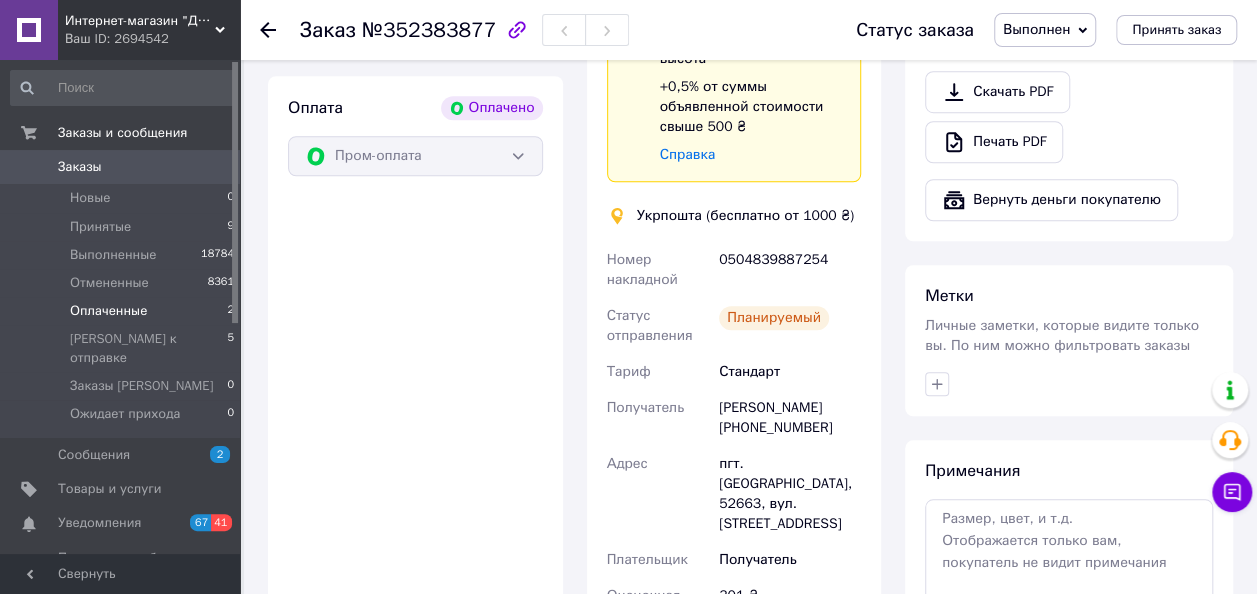 click on "Оплаченные" at bounding box center [108, 311] 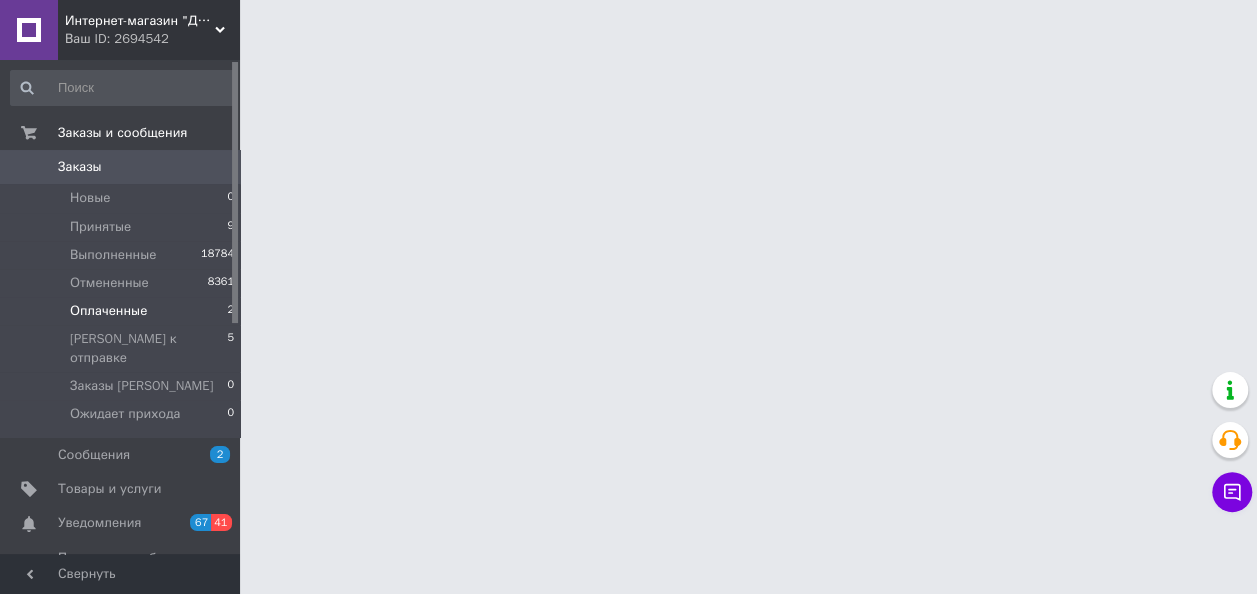 scroll, scrollTop: 0, scrollLeft: 0, axis: both 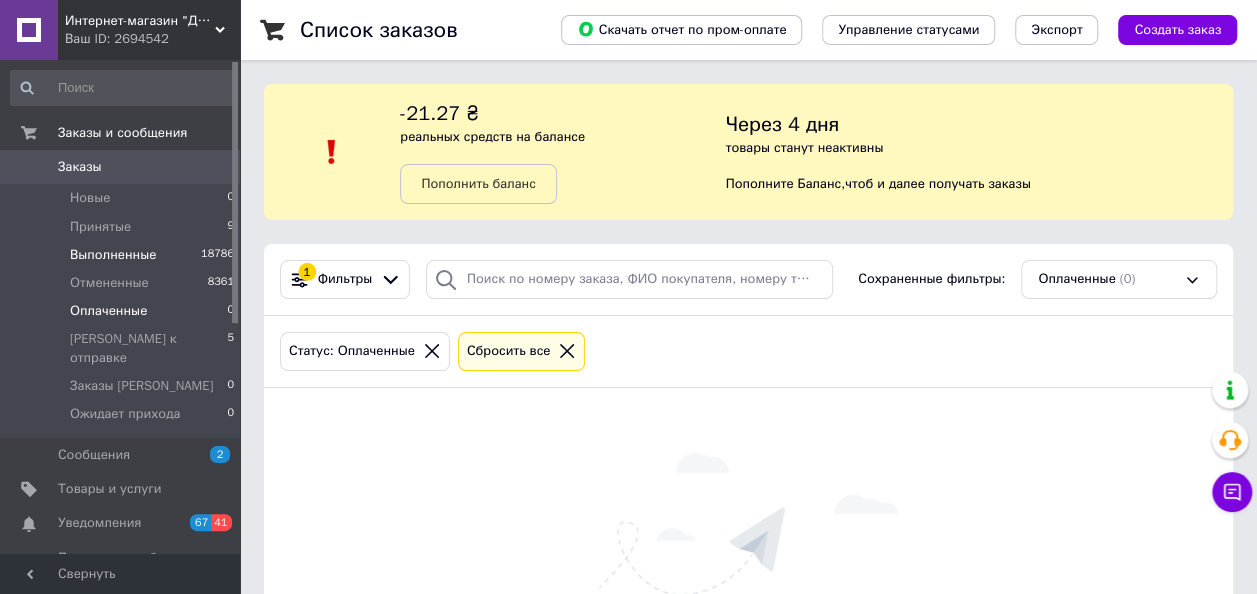 click on "Выполненные" at bounding box center [113, 255] 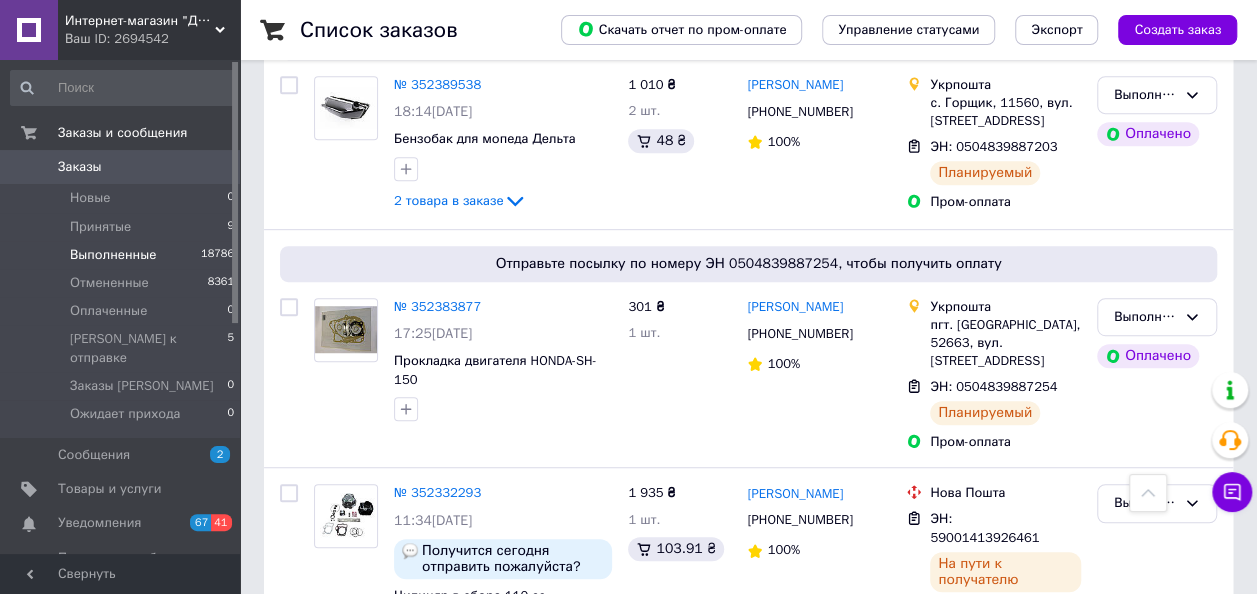 scroll, scrollTop: 600, scrollLeft: 0, axis: vertical 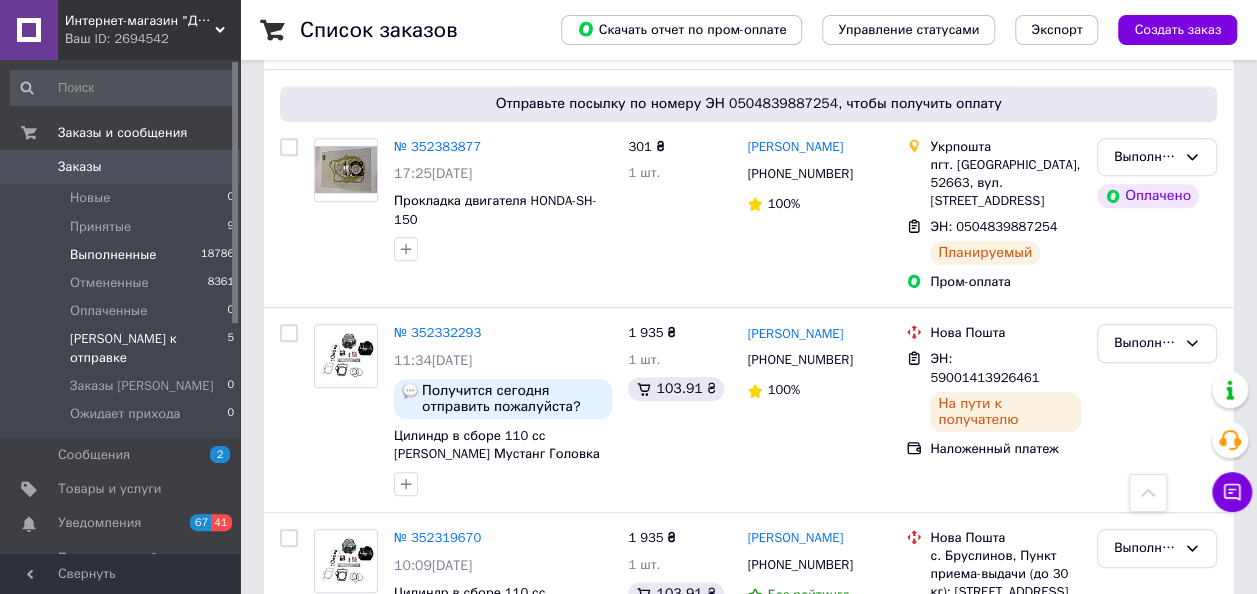 click on "[PERSON_NAME] к отправке" at bounding box center (148, 348) 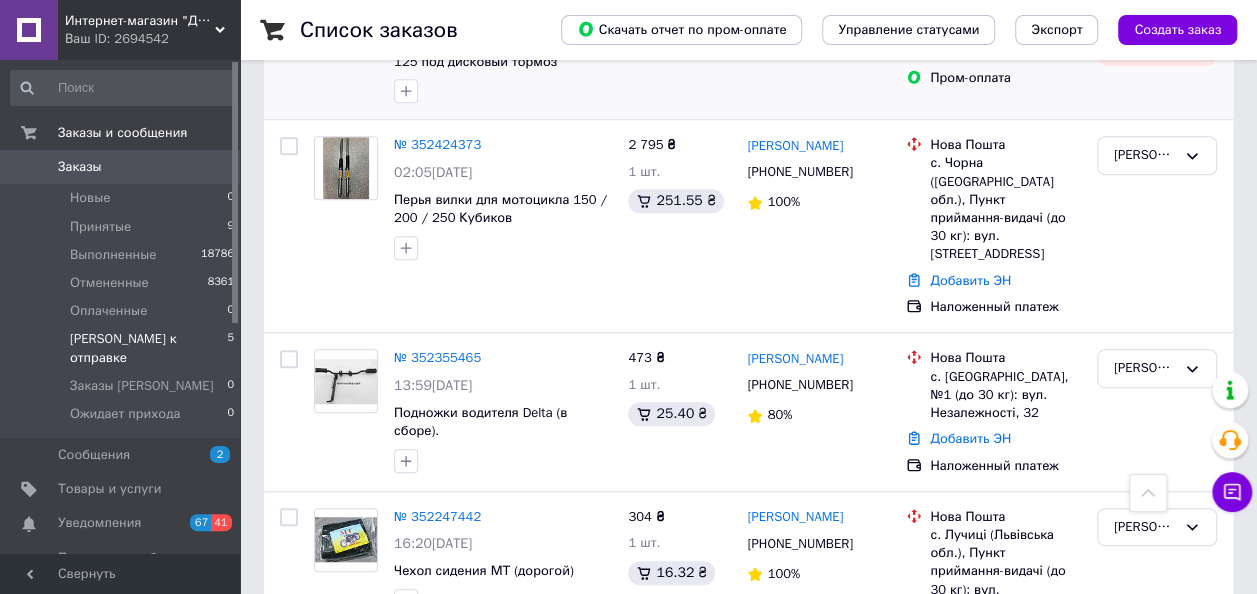scroll, scrollTop: 600, scrollLeft: 0, axis: vertical 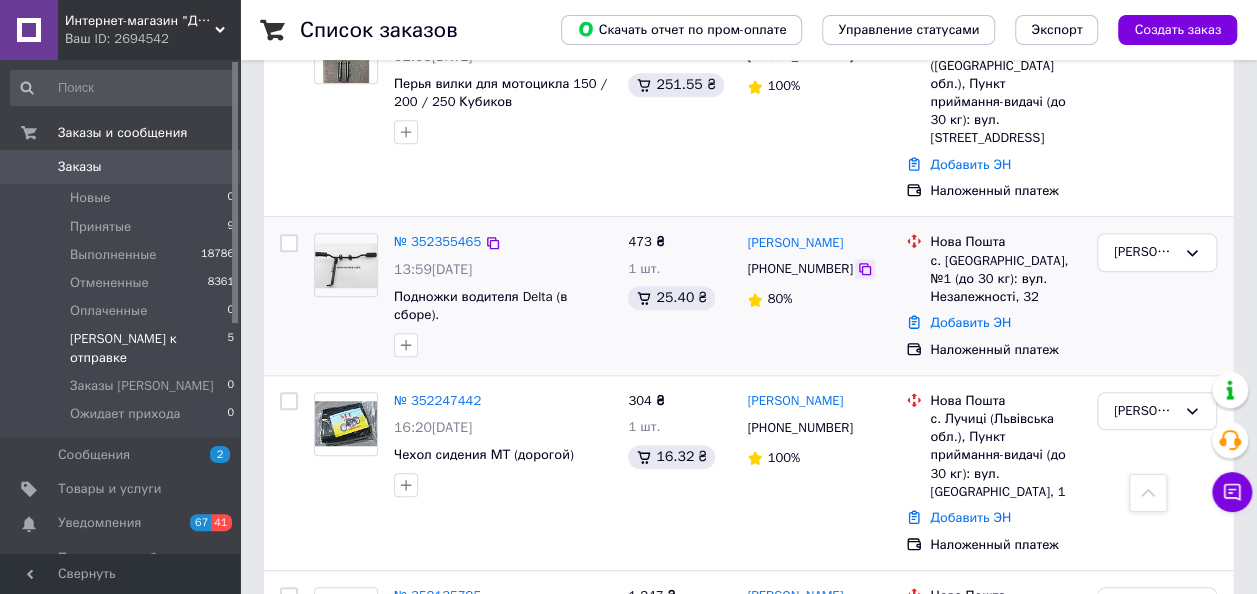click 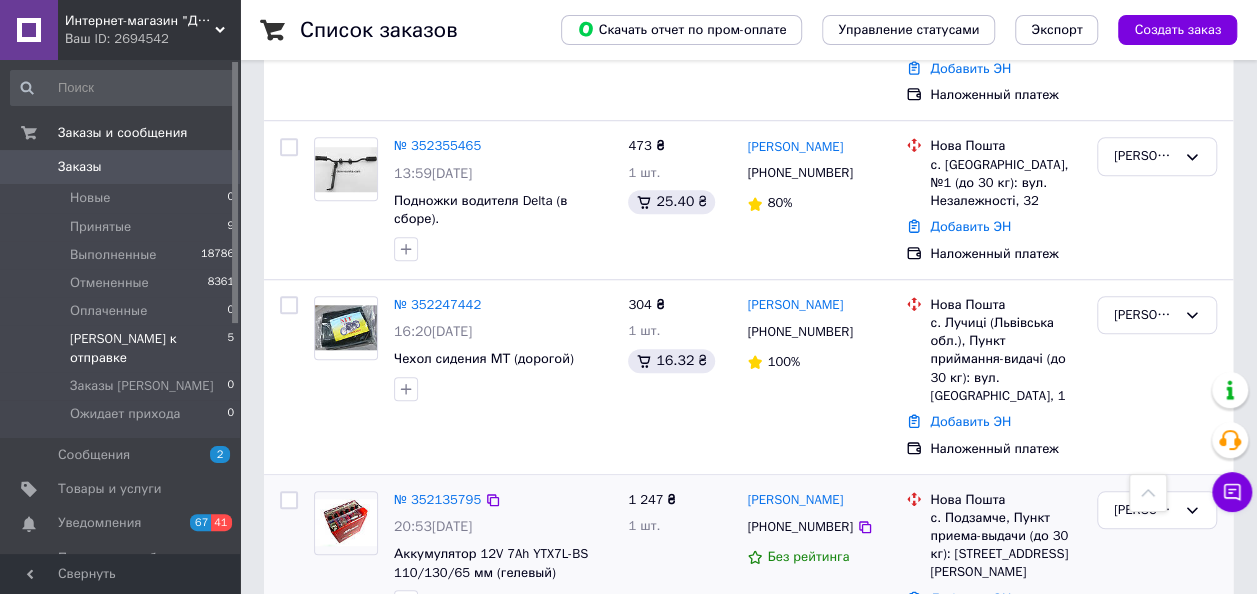scroll, scrollTop: 700, scrollLeft: 0, axis: vertical 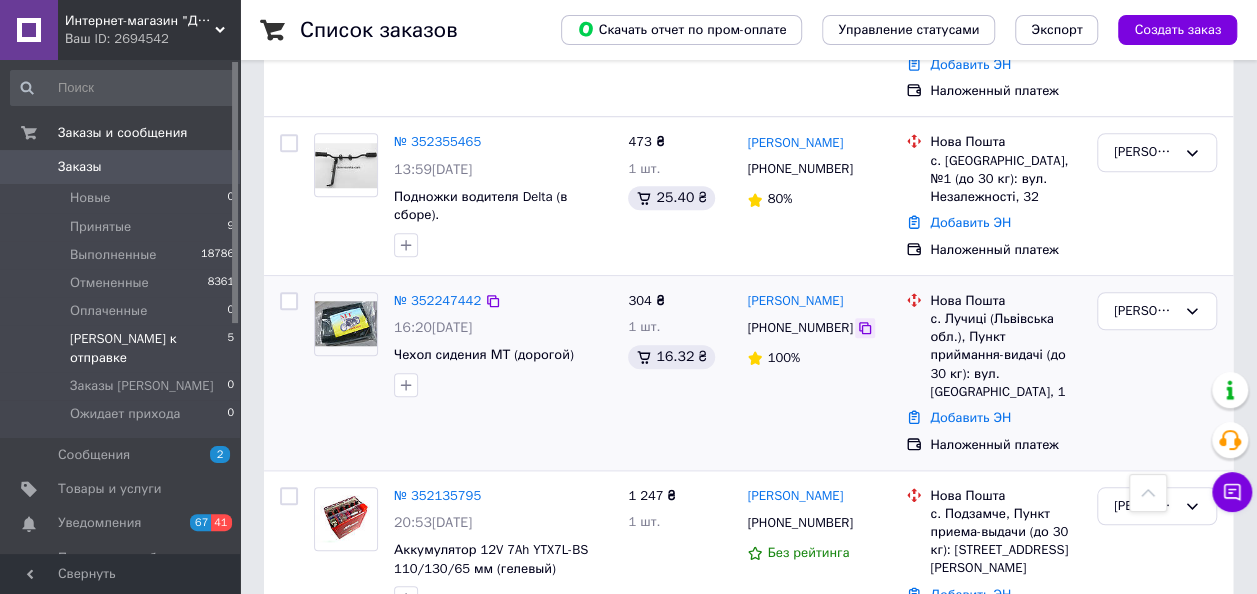 click 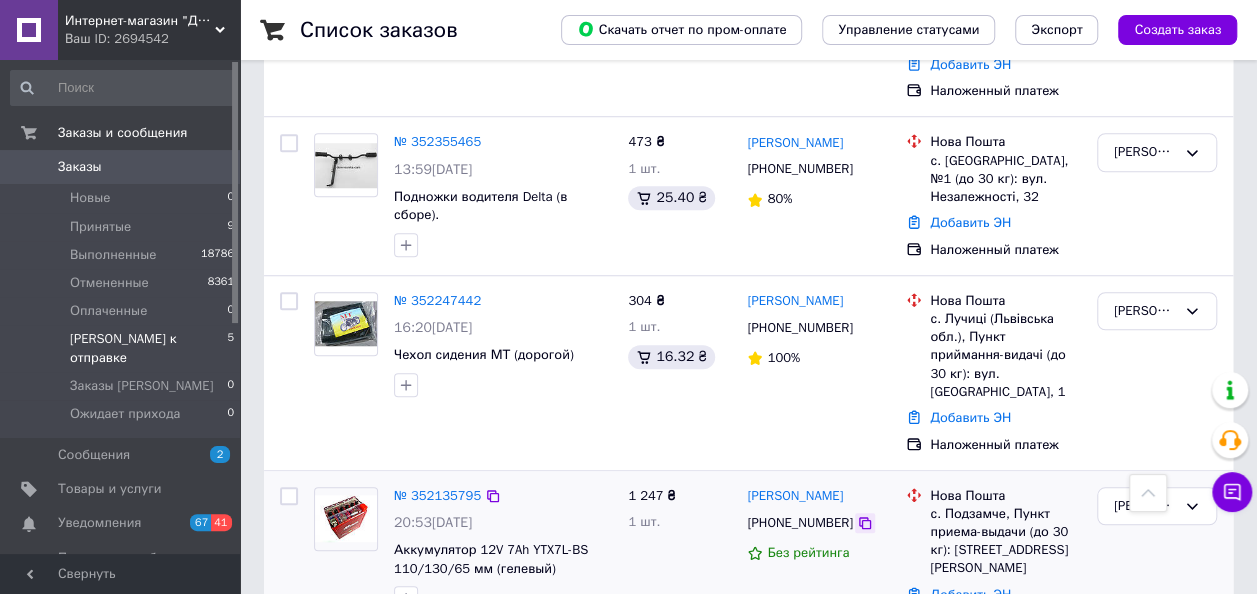 click 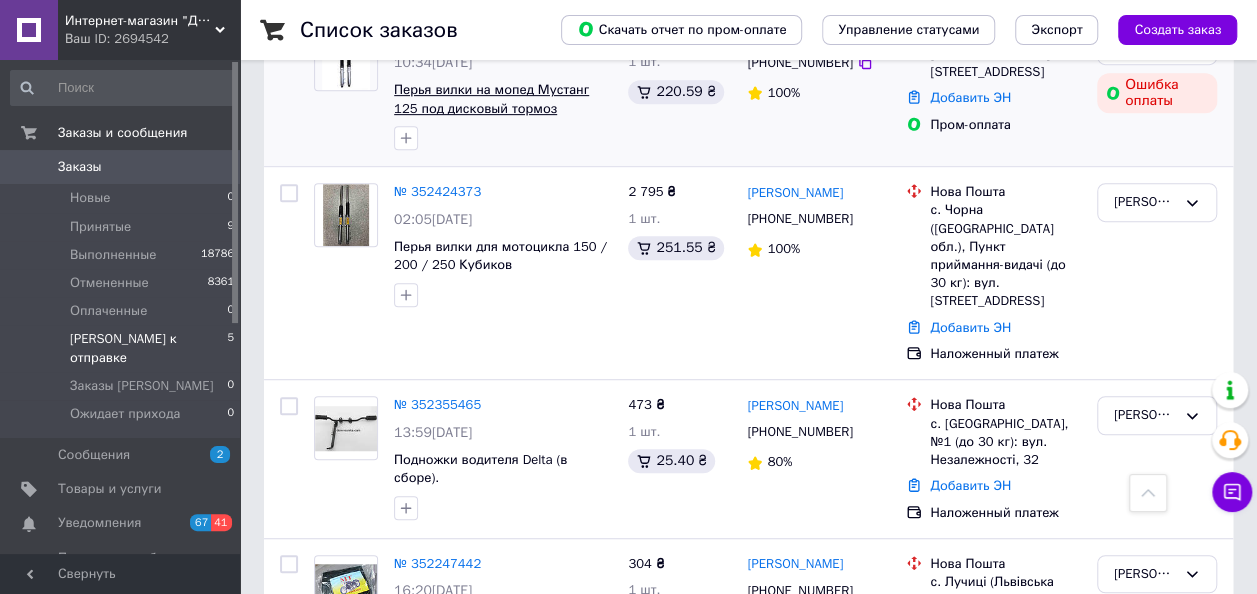 scroll, scrollTop: 600, scrollLeft: 0, axis: vertical 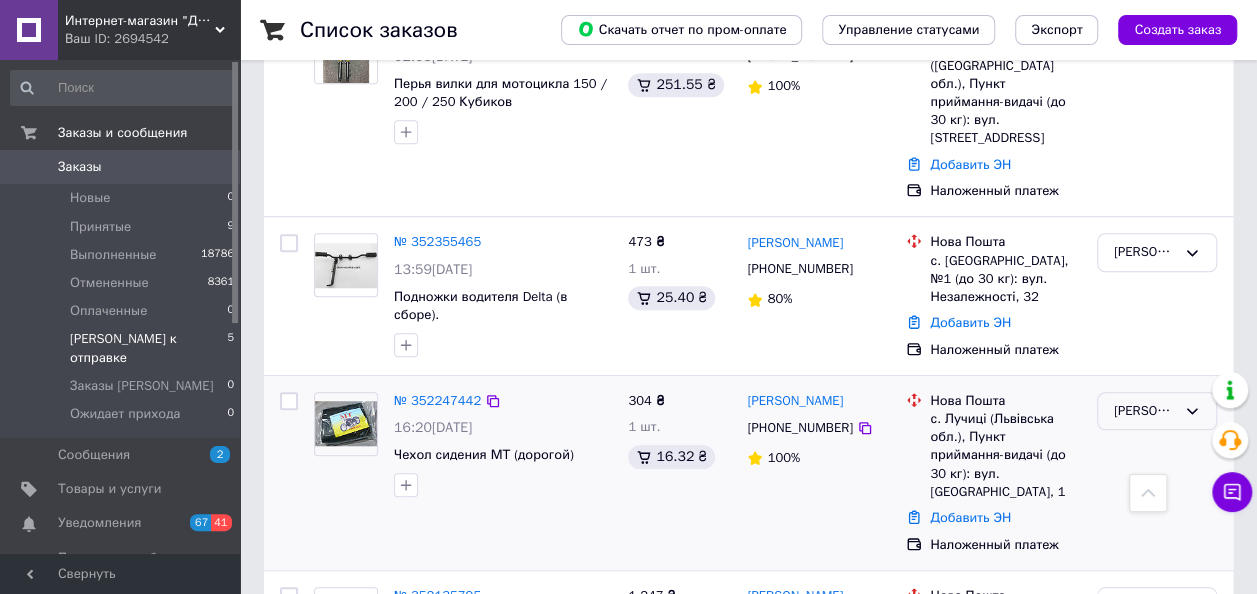 click on "[PERSON_NAME] к отправке" at bounding box center [1145, 411] 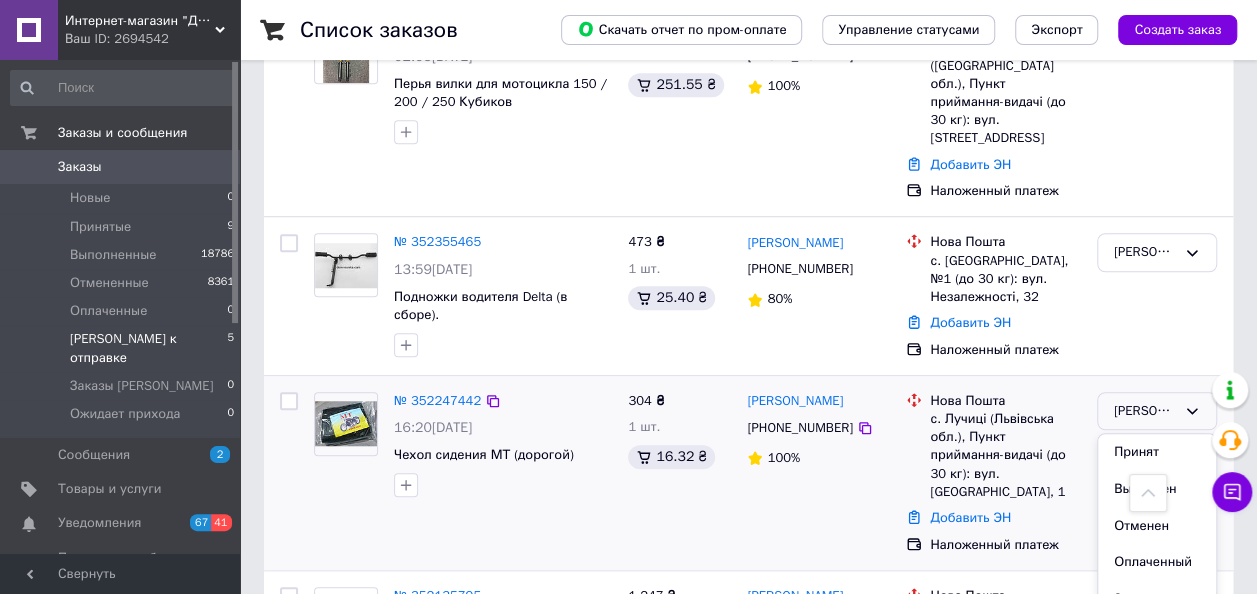 click on "Выполнен" at bounding box center [1157, 489] 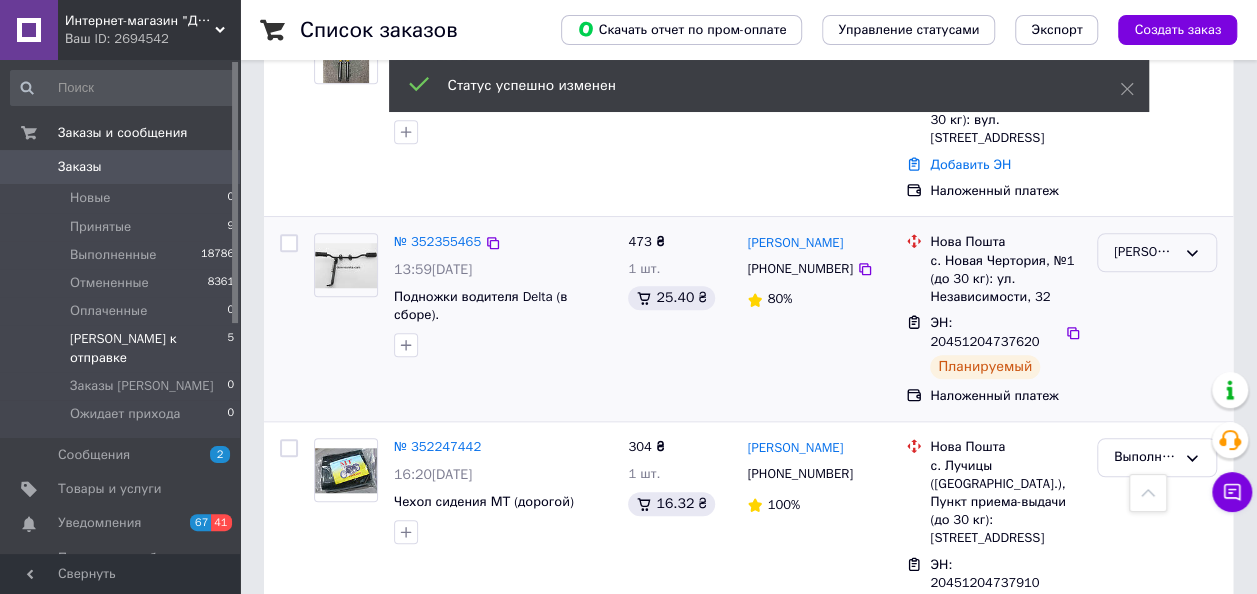 click on "[PERSON_NAME] к отправке" at bounding box center [1145, 252] 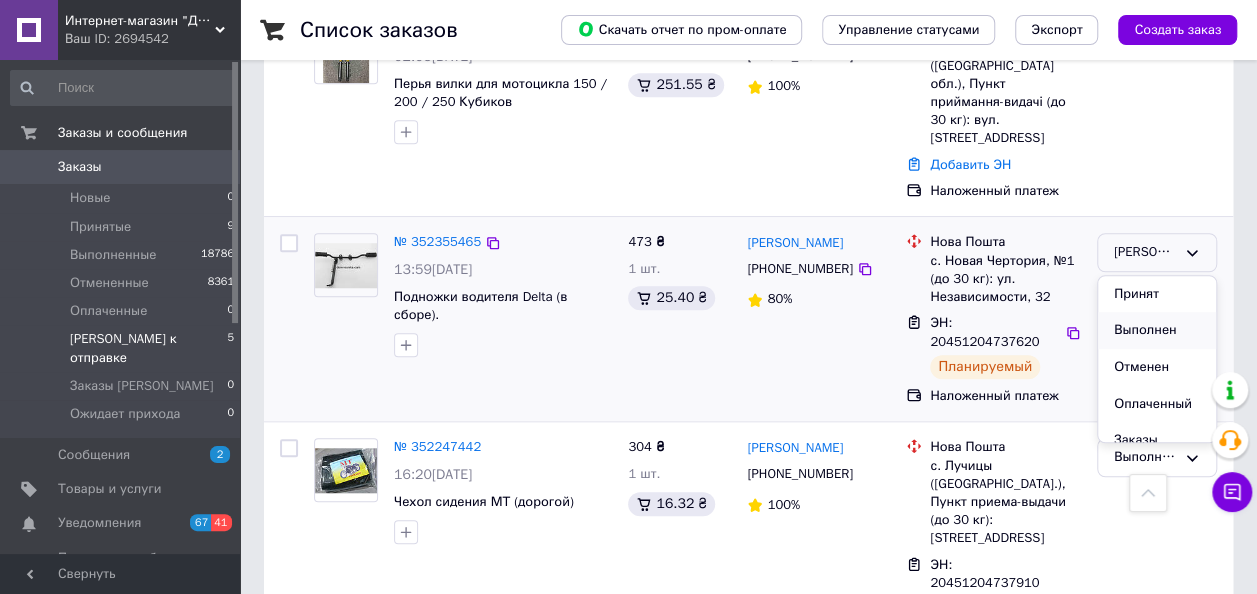 click on "Выполнен" at bounding box center [1157, 330] 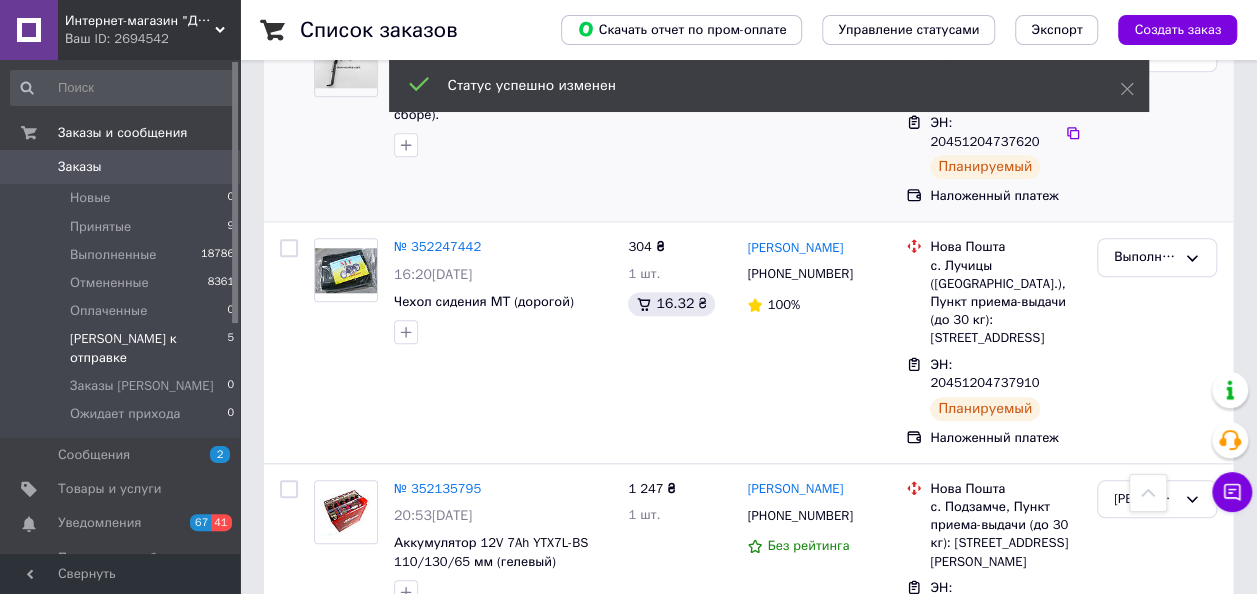 scroll, scrollTop: 816, scrollLeft: 0, axis: vertical 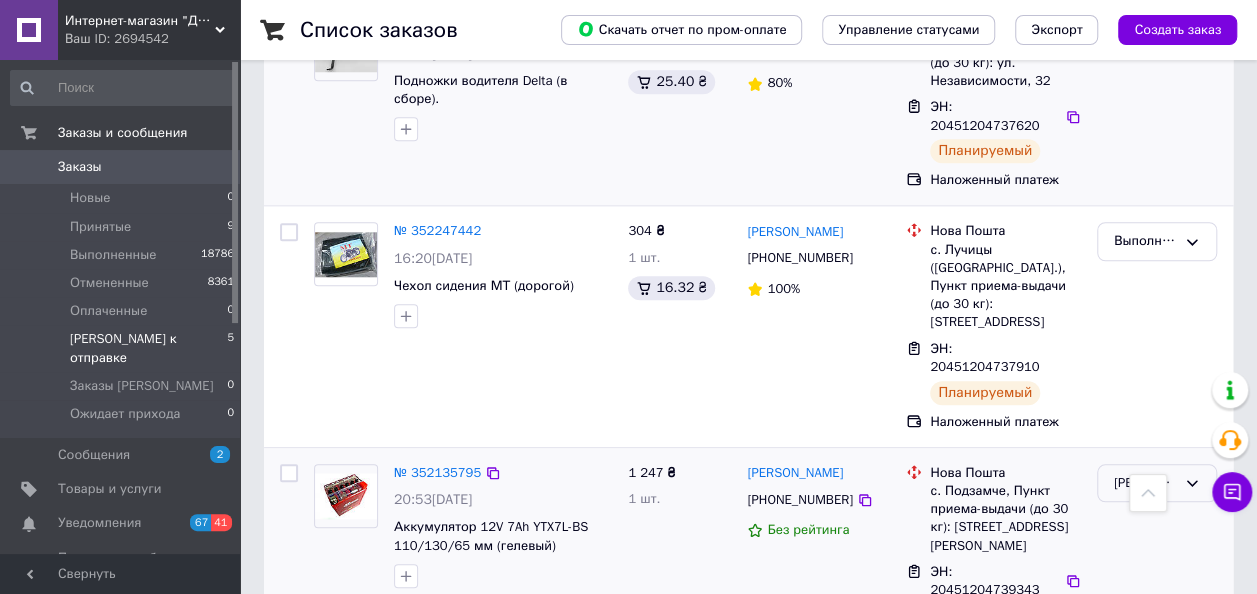 click on "[PERSON_NAME] к отправке" at bounding box center (1145, 483) 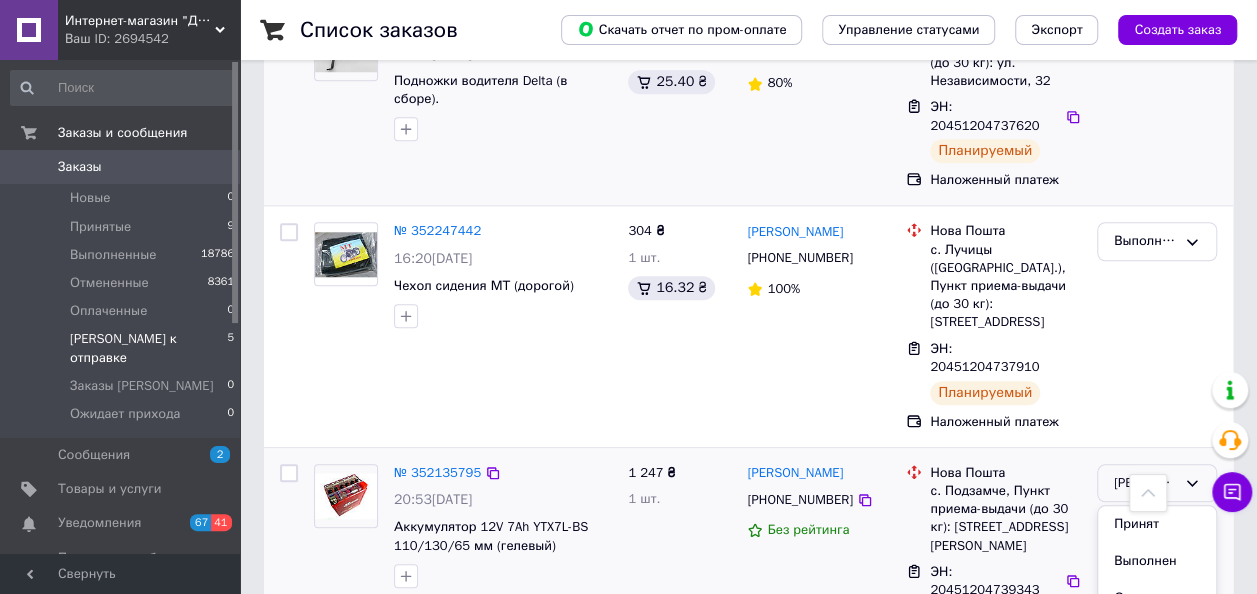 click on "Выполнен" at bounding box center (1157, 561) 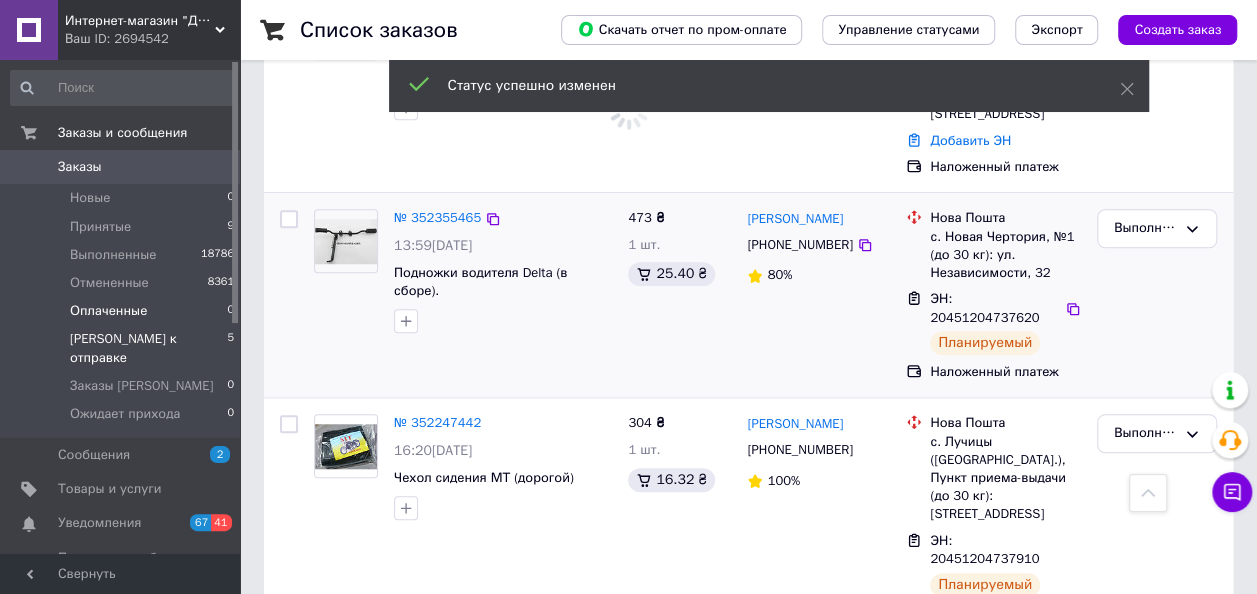 scroll, scrollTop: 516, scrollLeft: 0, axis: vertical 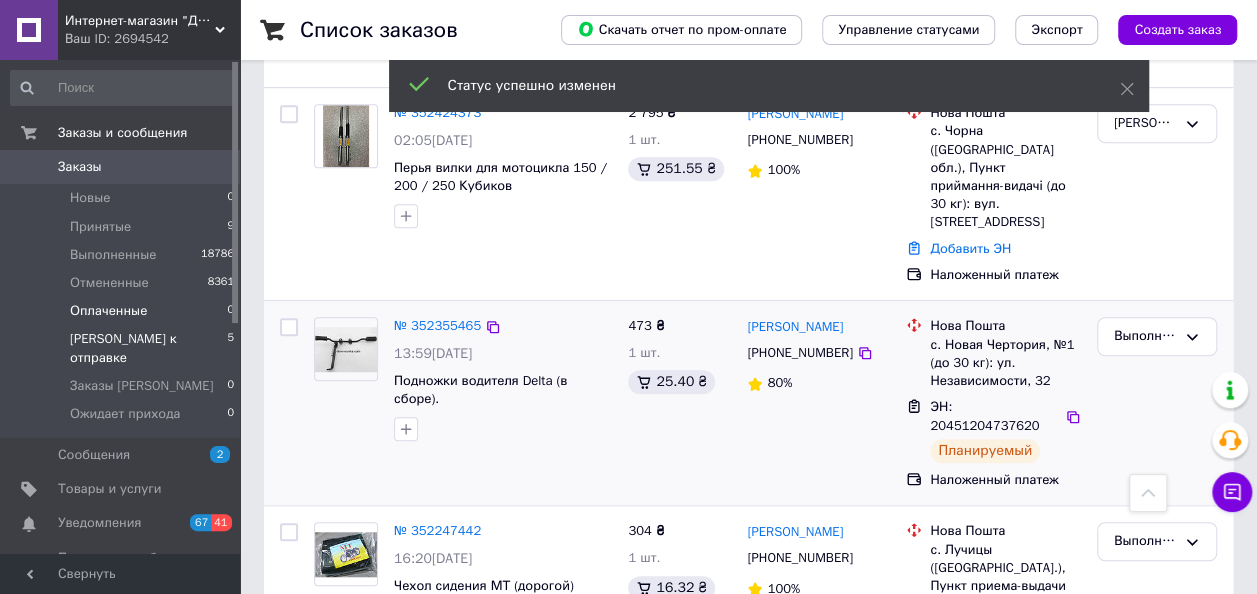 click on "Оплаченные" at bounding box center (108, 311) 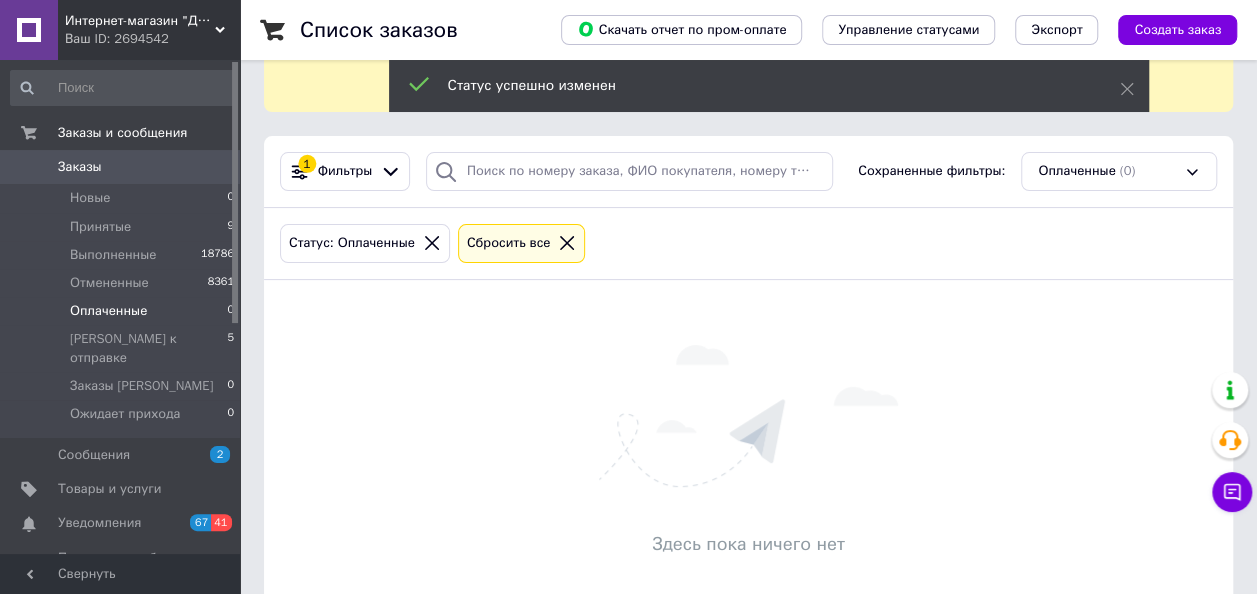scroll, scrollTop: 164, scrollLeft: 0, axis: vertical 